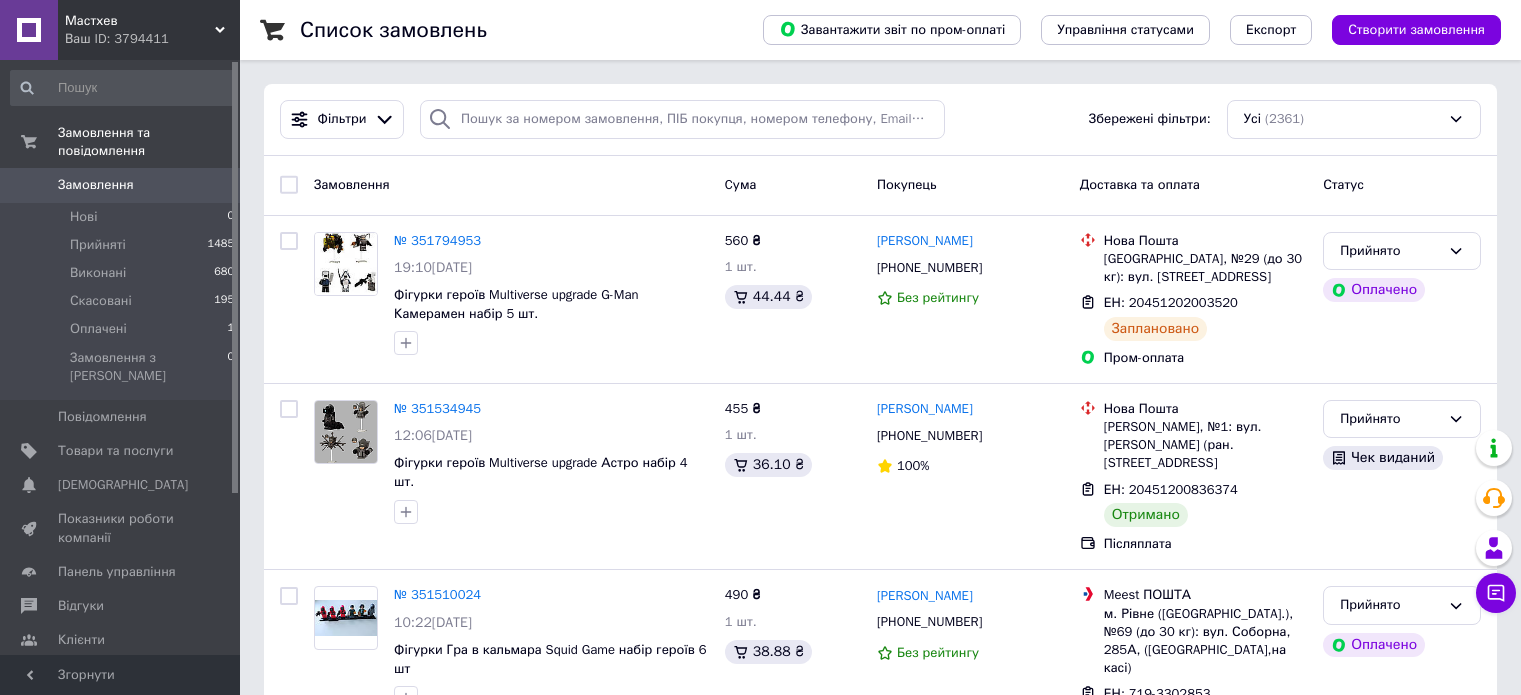 scroll, scrollTop: 0, scrollLeft: 0, axis: both 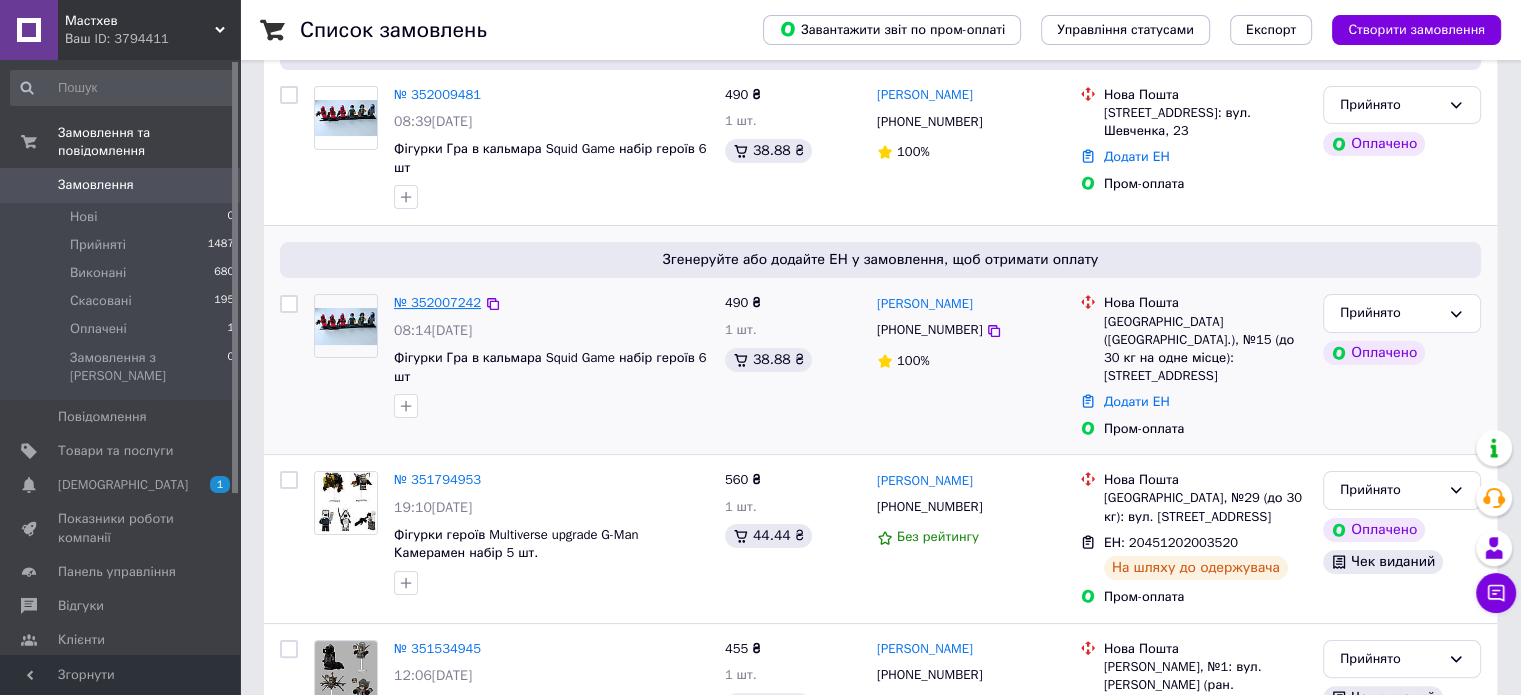 click on "№ 352007242" at bounding box center [437, 302] 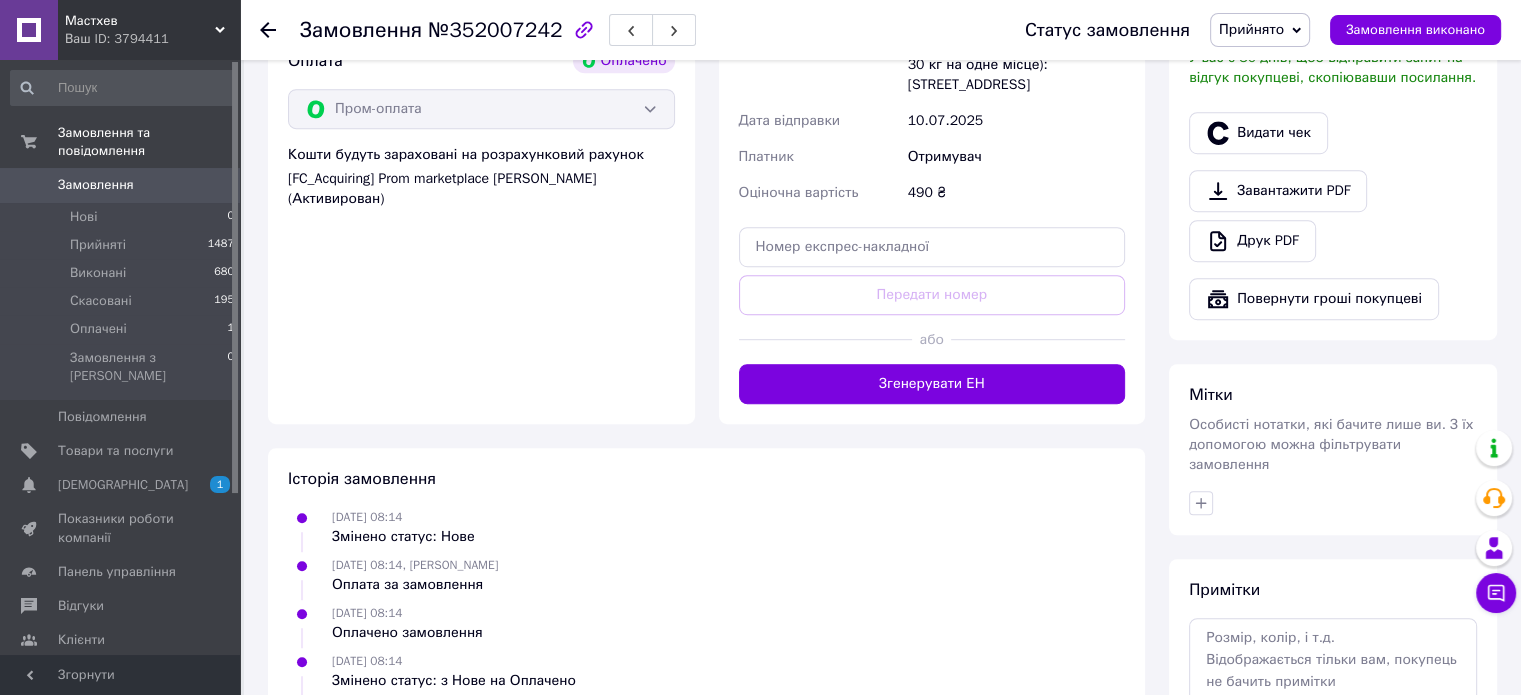 scroll, scrollTop: 1324, scrollLeft: 0, axis: vertical 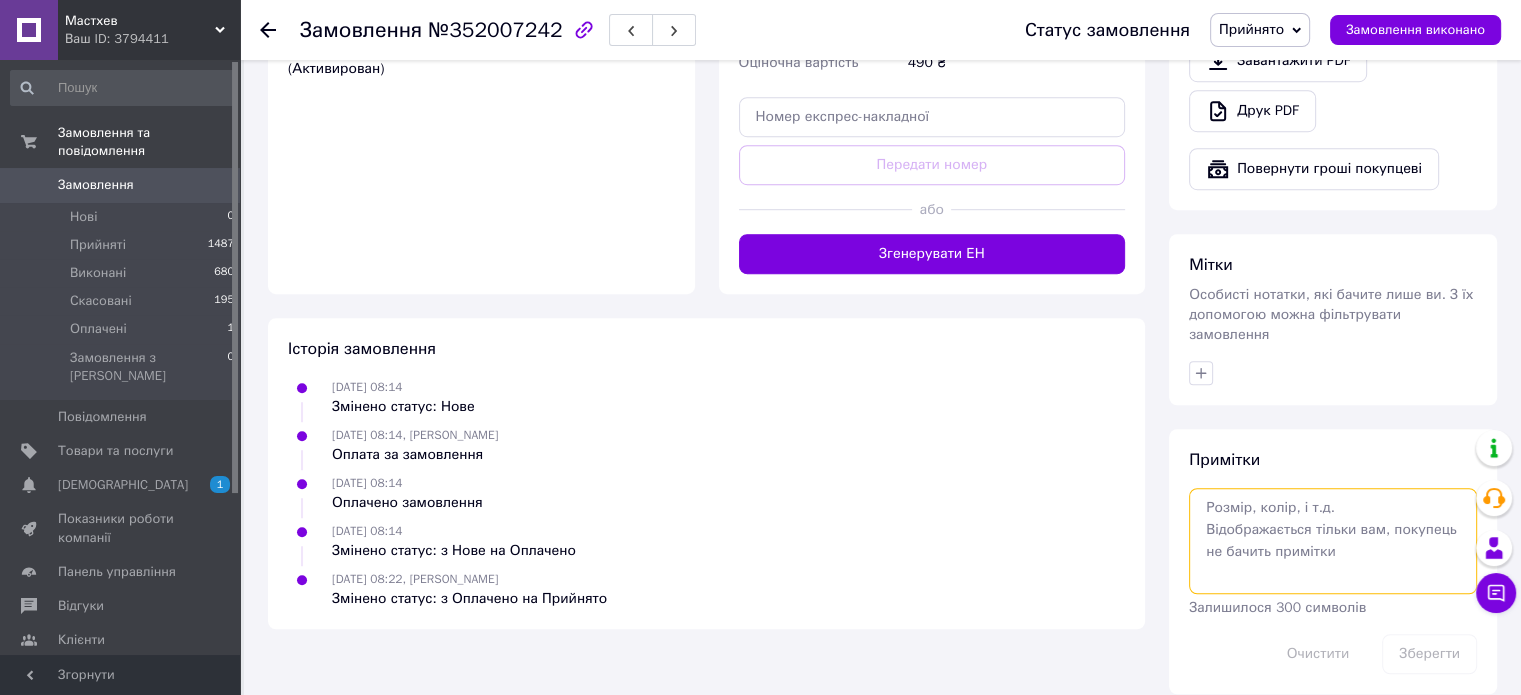 click at bounding box center (1333, 541) 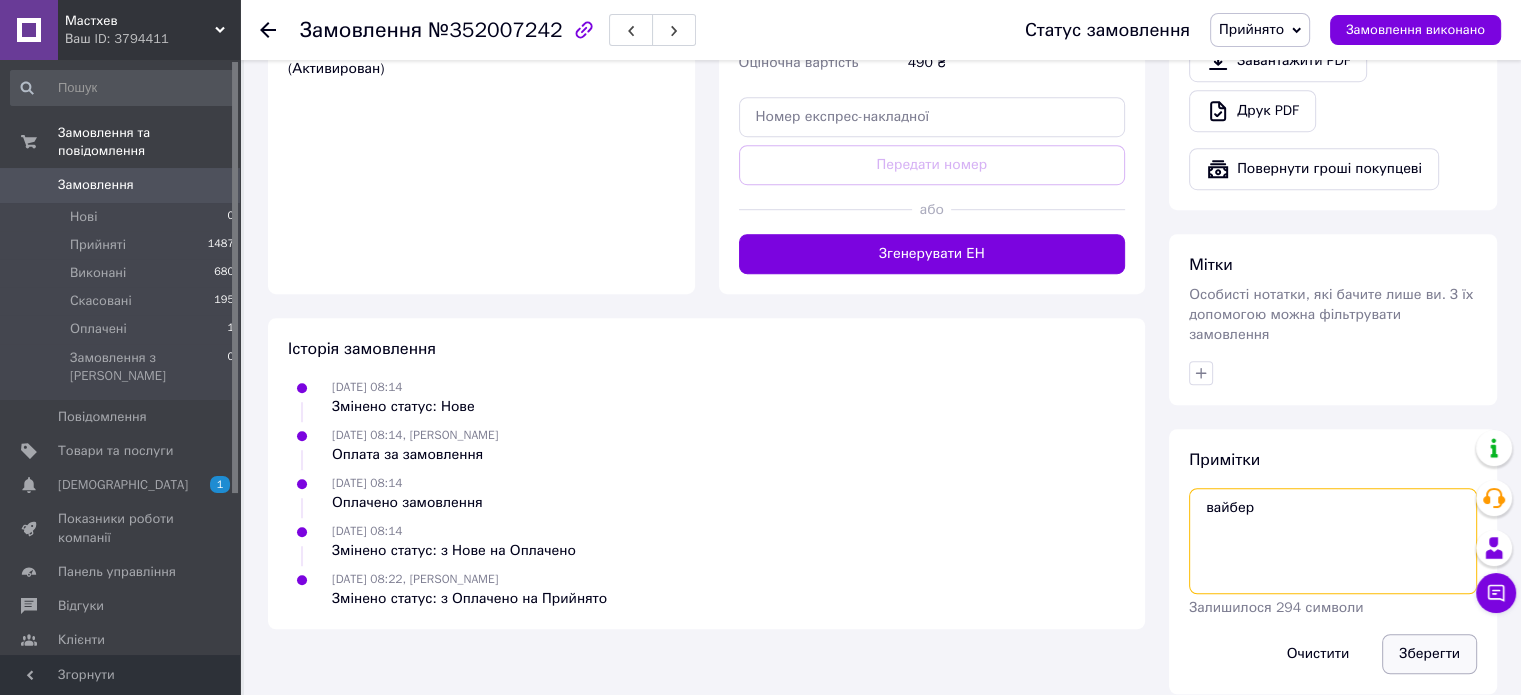 type on "вайбер" 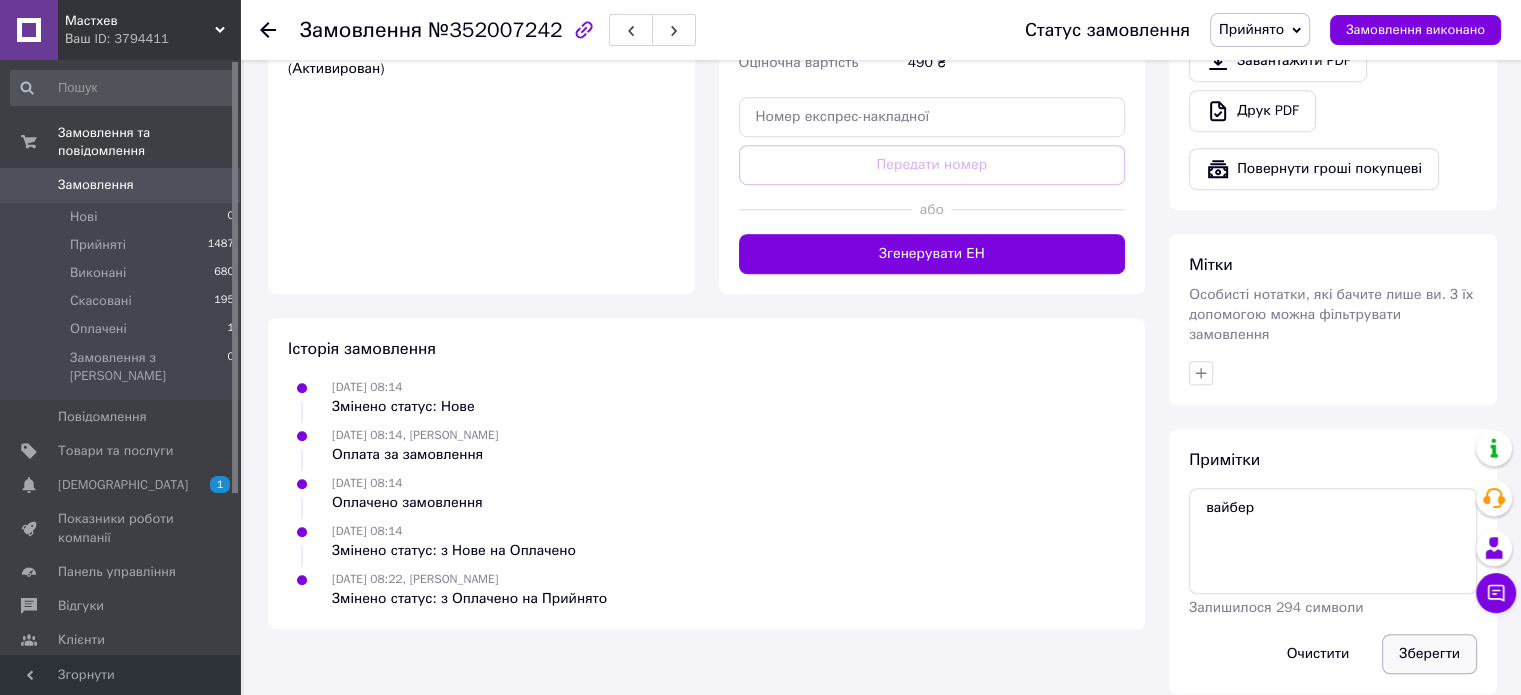 click on "Зберегти" at bounding box center (1429, 654) 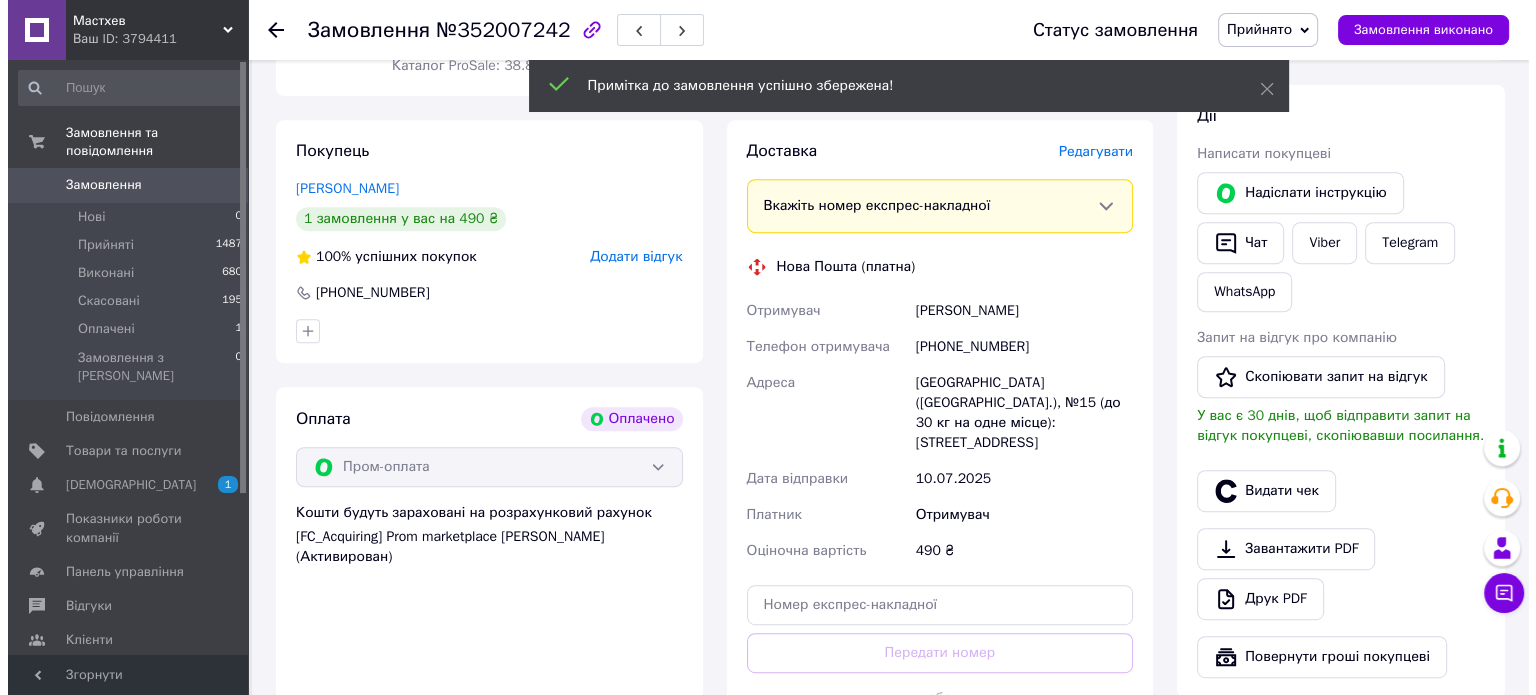 scroll, scrollTop: 824, scrollLeft: 0, axis: vertical 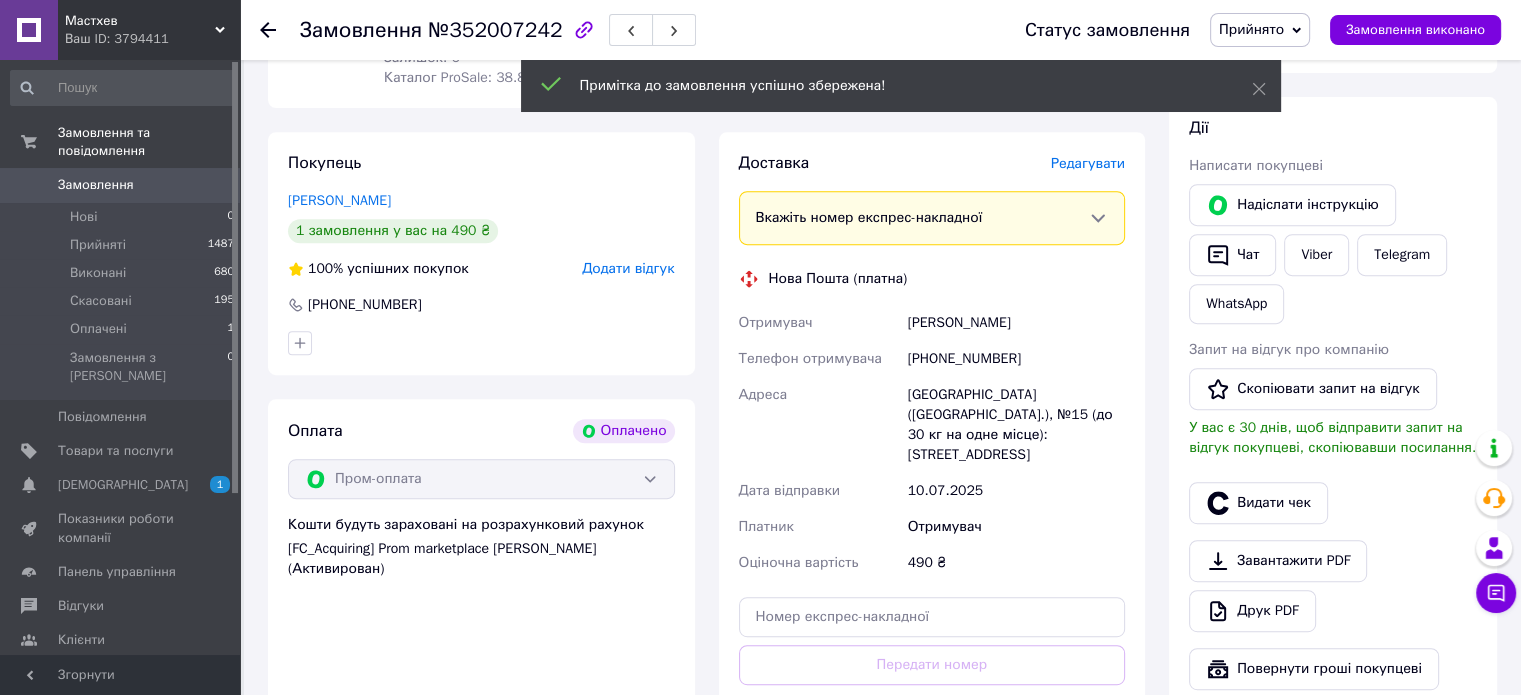 click on "Редагувати" at bounding box center (1088, 164) 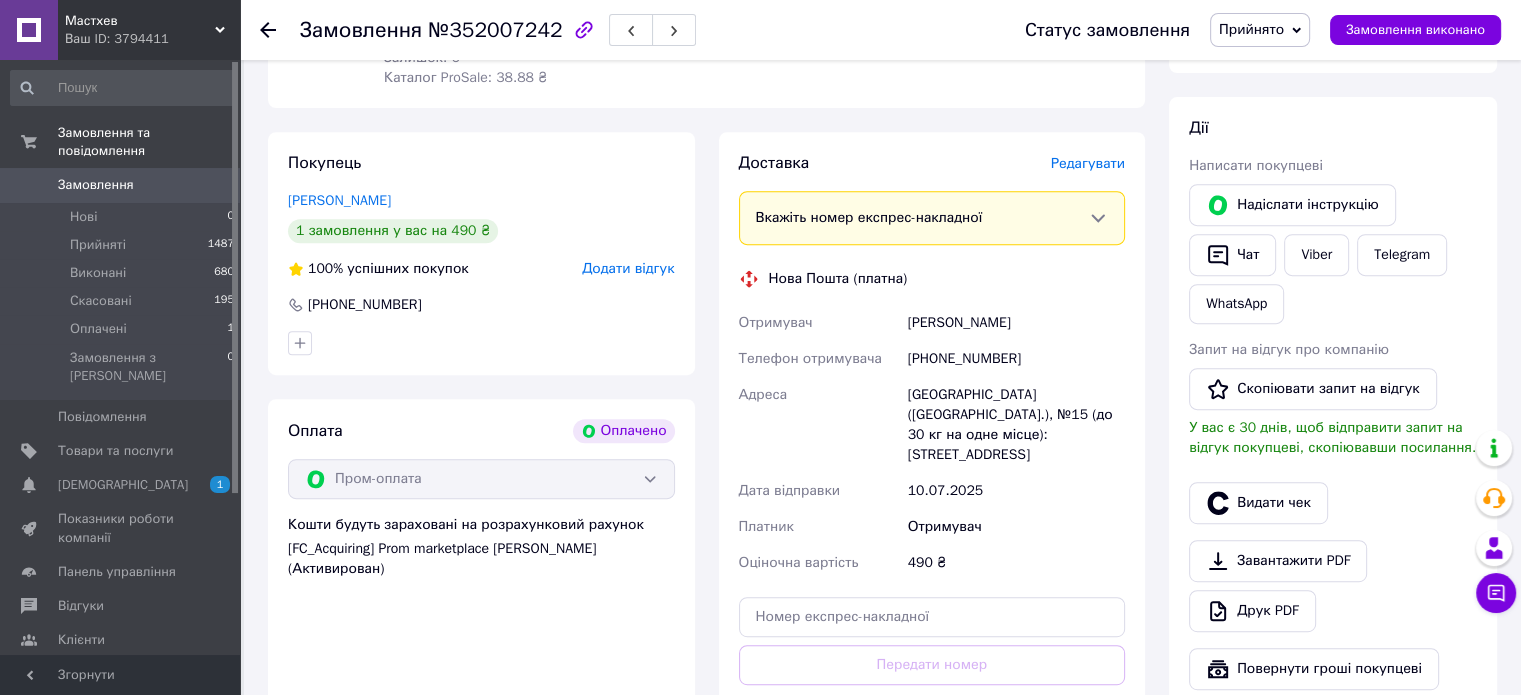 click on "Редагувати" at bounding box center (1088, 163) 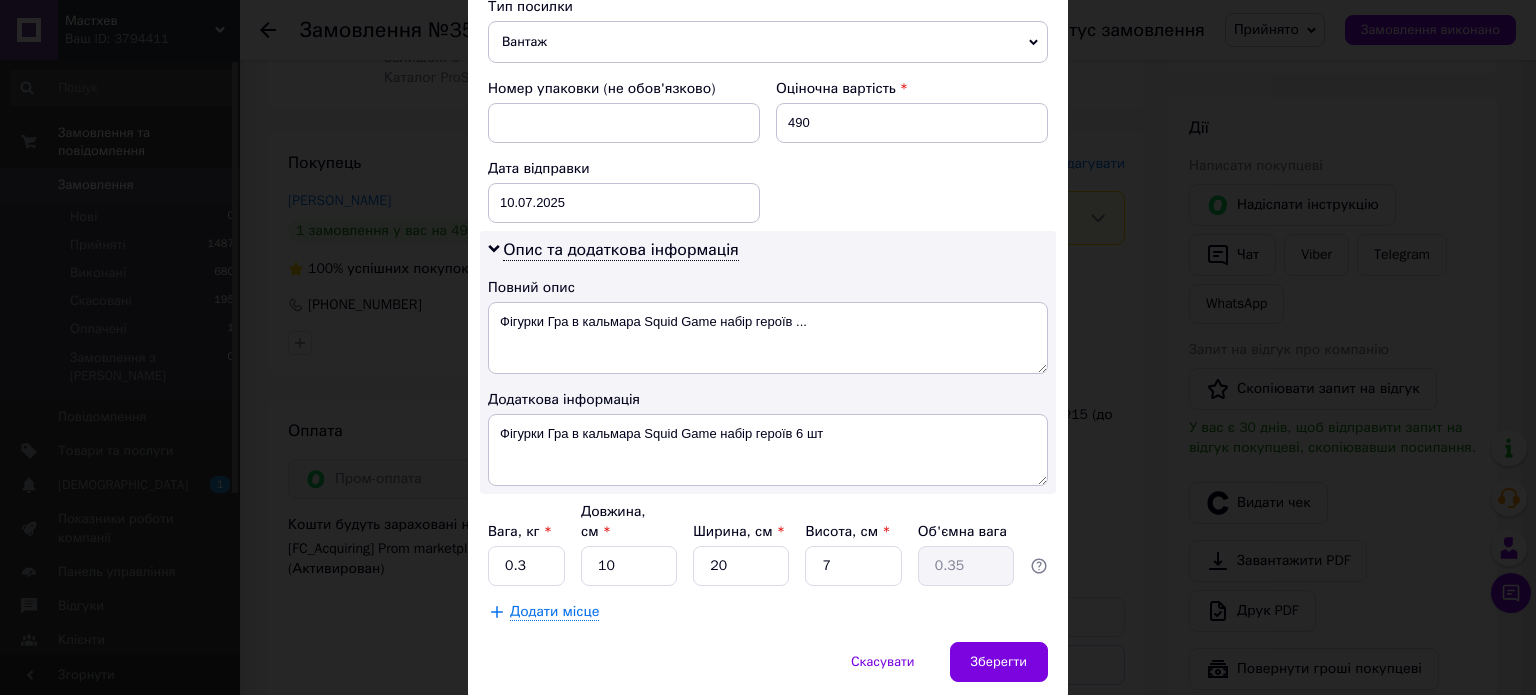 scroll, scrollTop: 500, scrollLeft: 0, axis: vertical 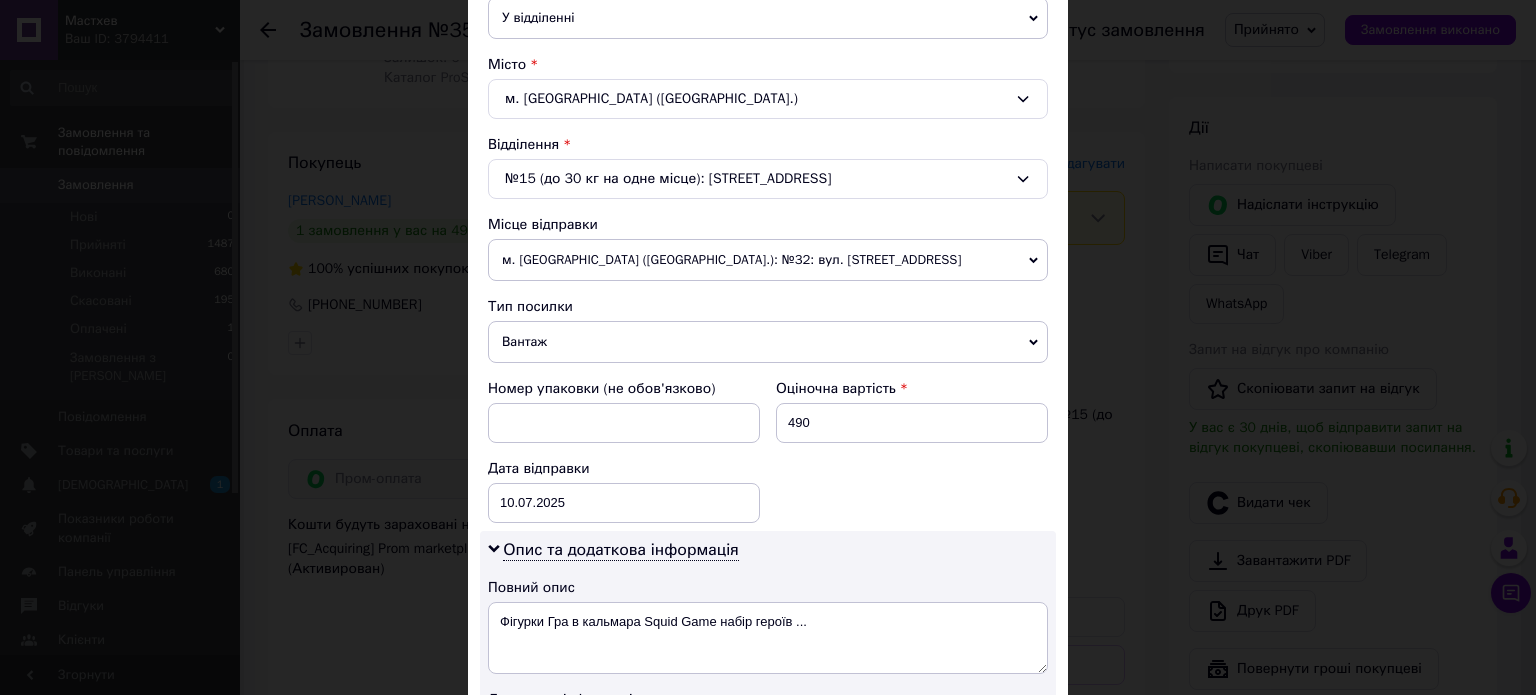 click on "м. Полтава (Полтавська обл.): №32: вул. Героїв ОУН, 21" at bounding box center (768, 260) 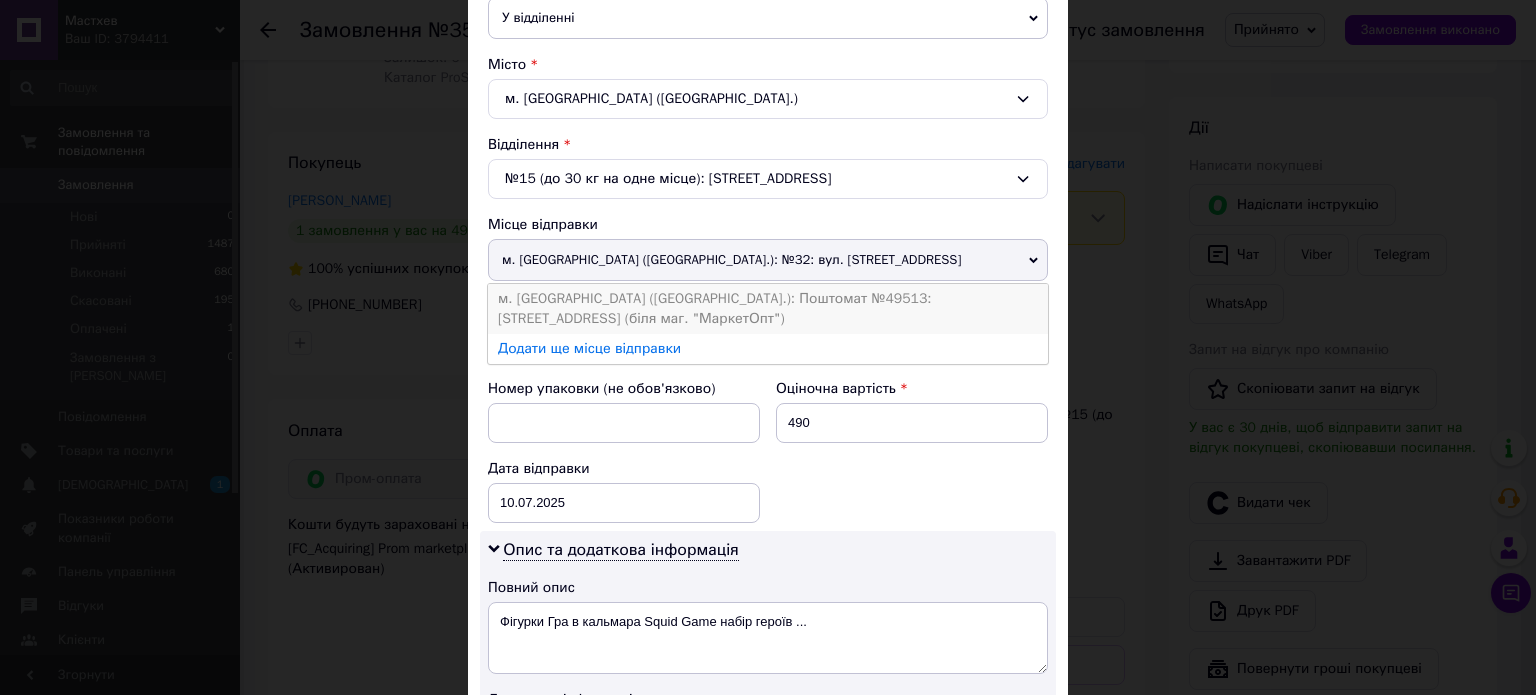 click on "м. Полтава (Полтавська обл.): Поштомат №49513: бульвар Української Авіації, 18 (біля маг. "МаркетОпт")" at bounding box center [768, 309] 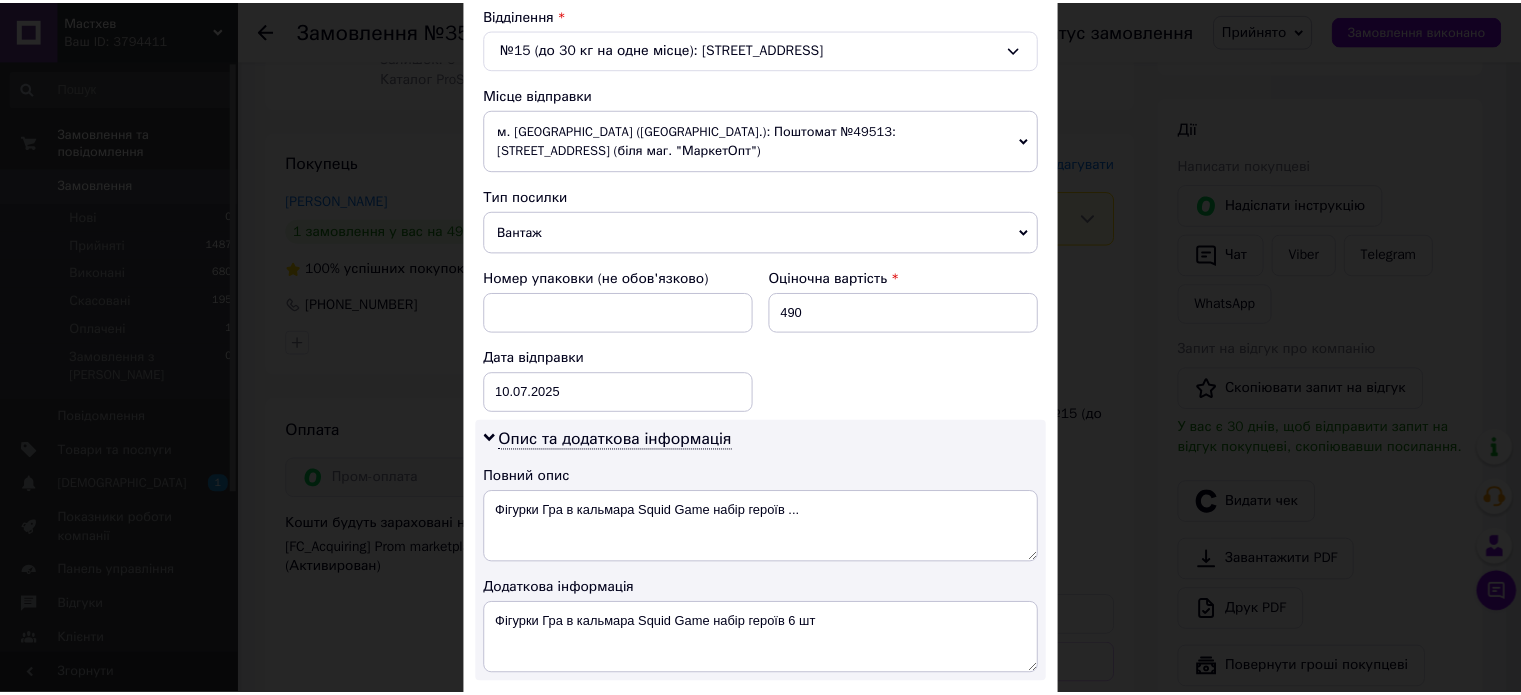scroll, scrollTop: 870, scrollLeft: 0, axis: vertical 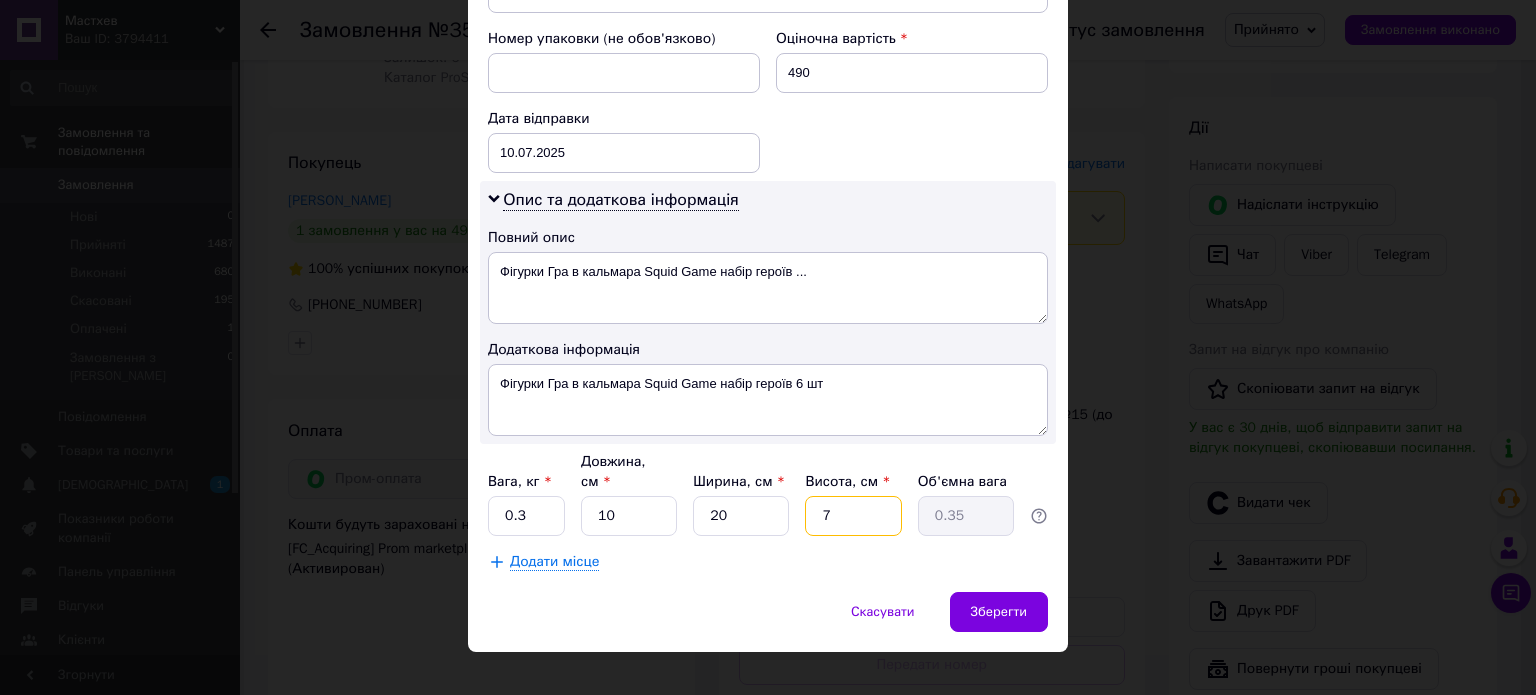 drag, startPoint x: 836, startPoint y: 490, endPoint x: 817, endPoint y: 492, distance: 19.104973 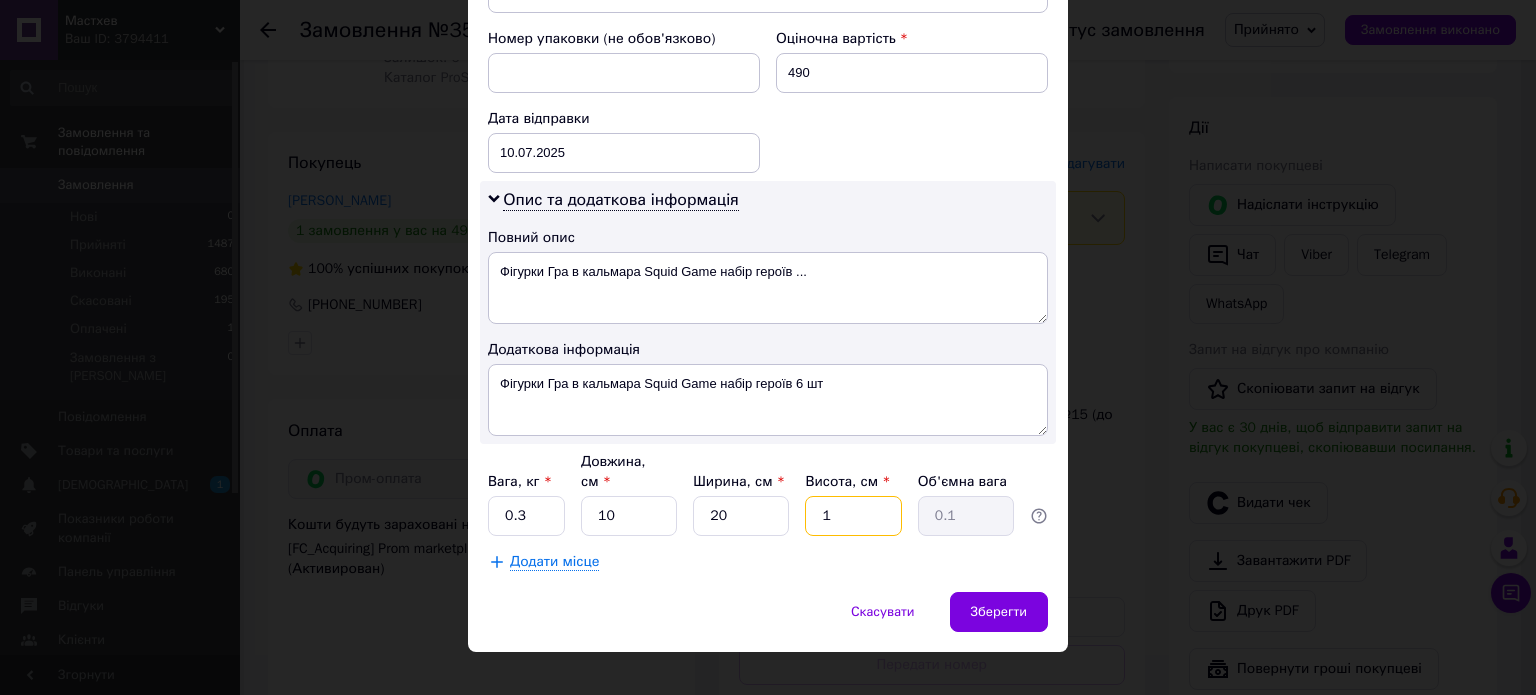type on "10" 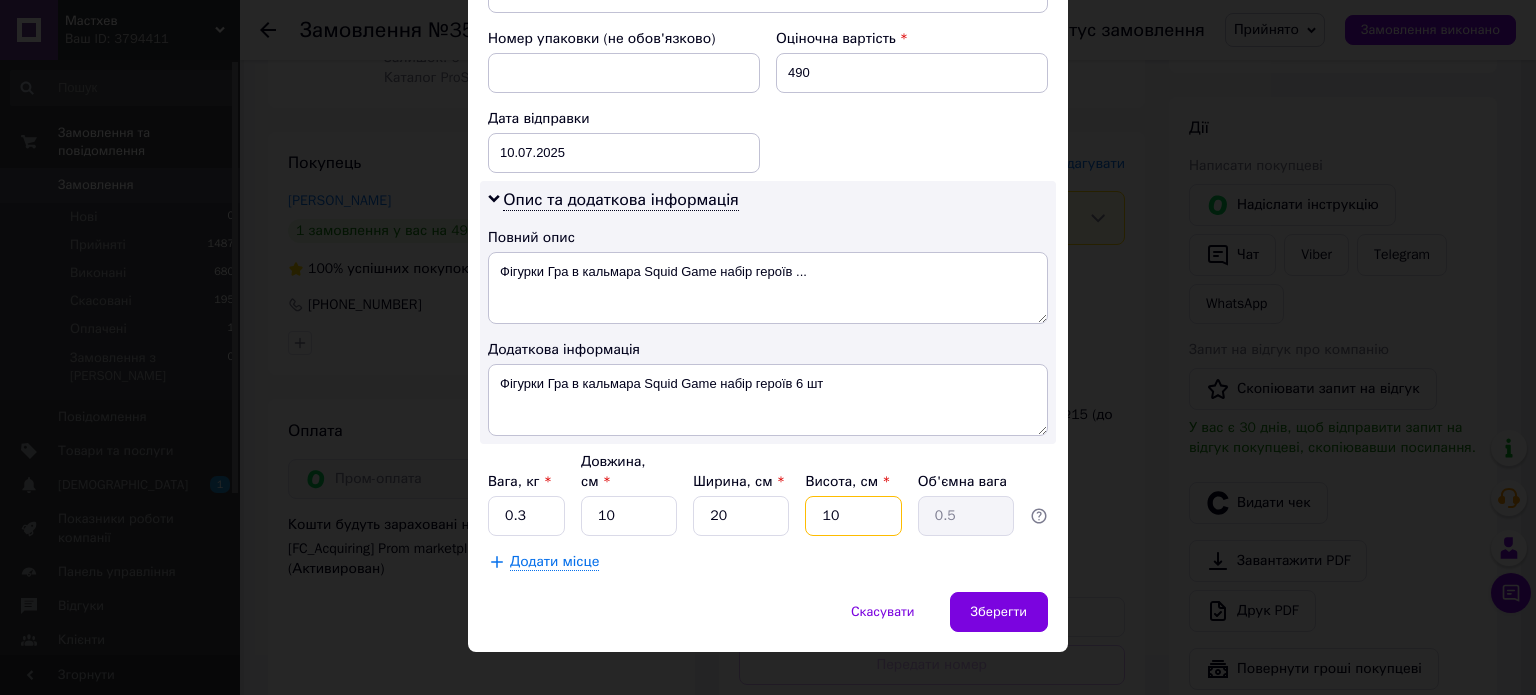 type on "10" 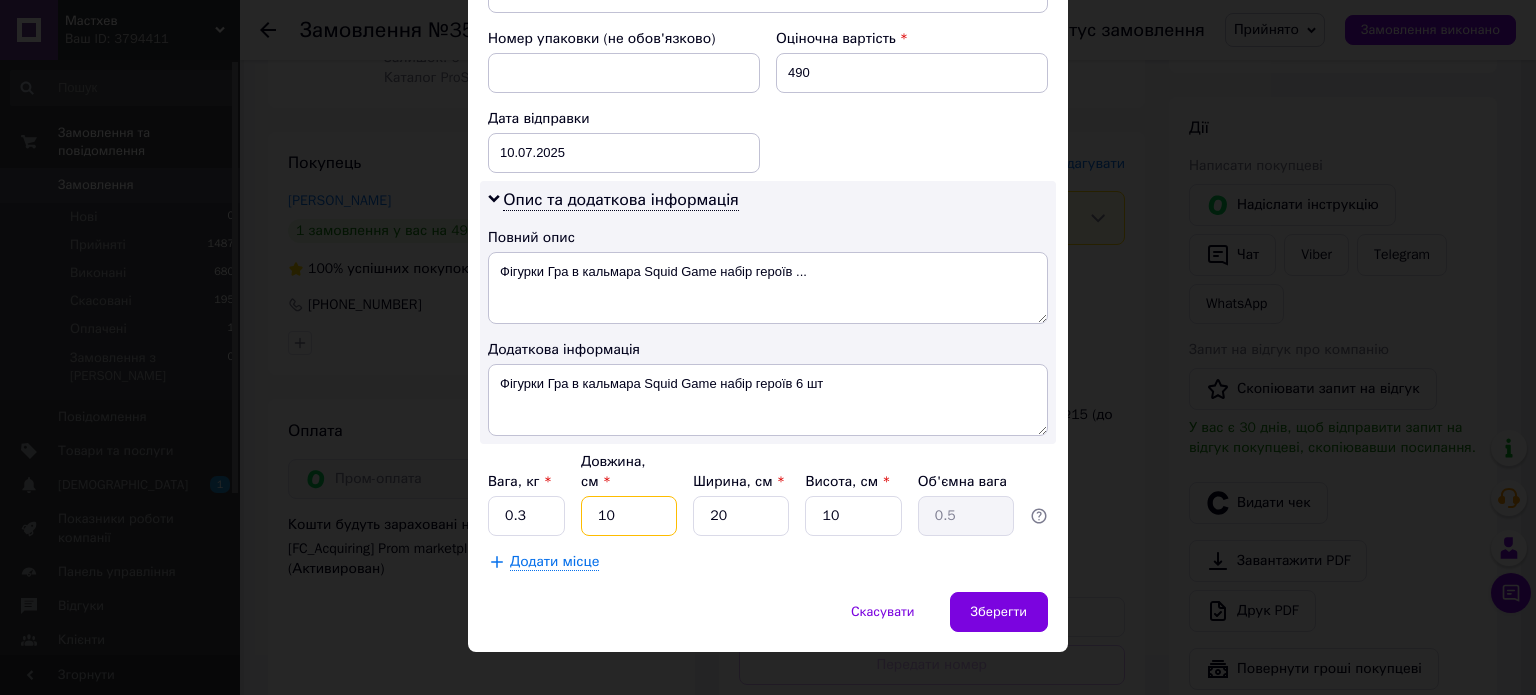 drag, startPoint x: 617, startPoint y: 495, endPoint x: 603, endPoint y: 496, distance: 14.035668 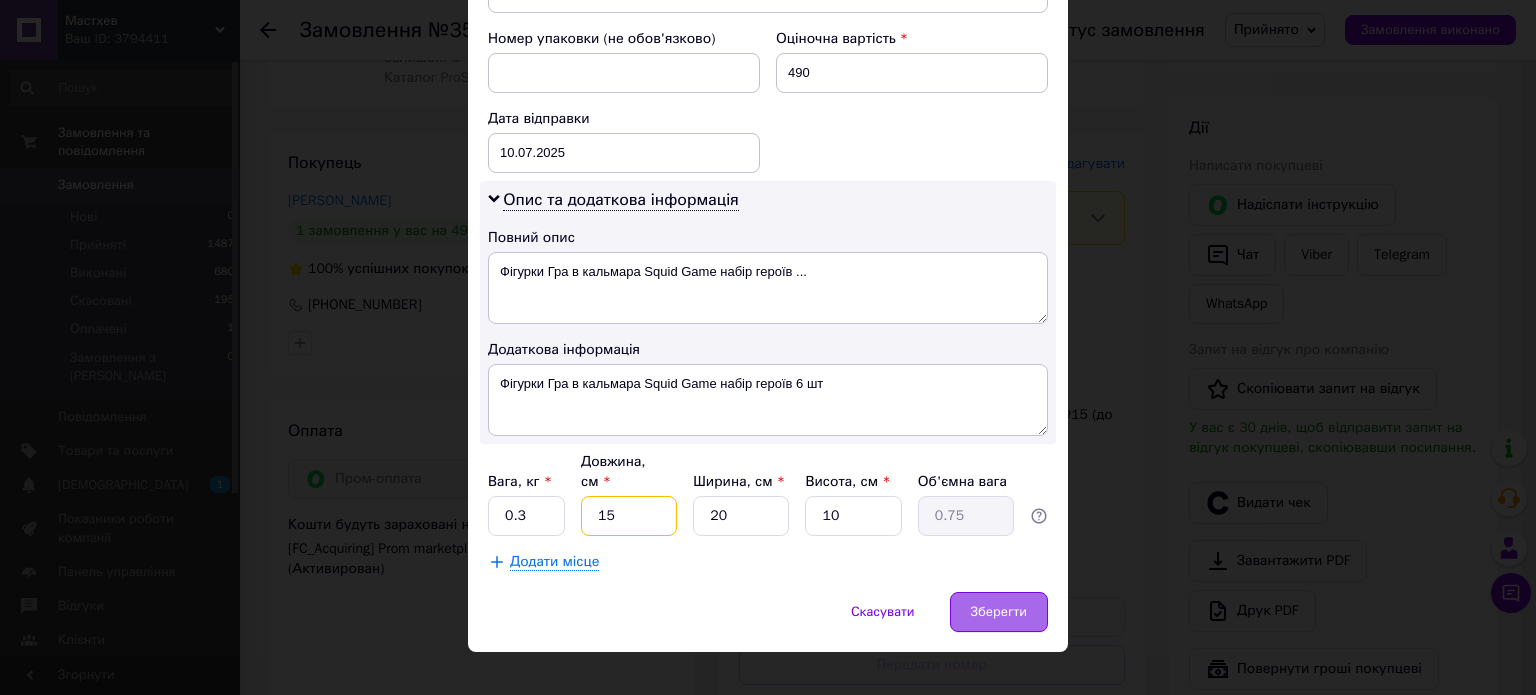 type on "15" 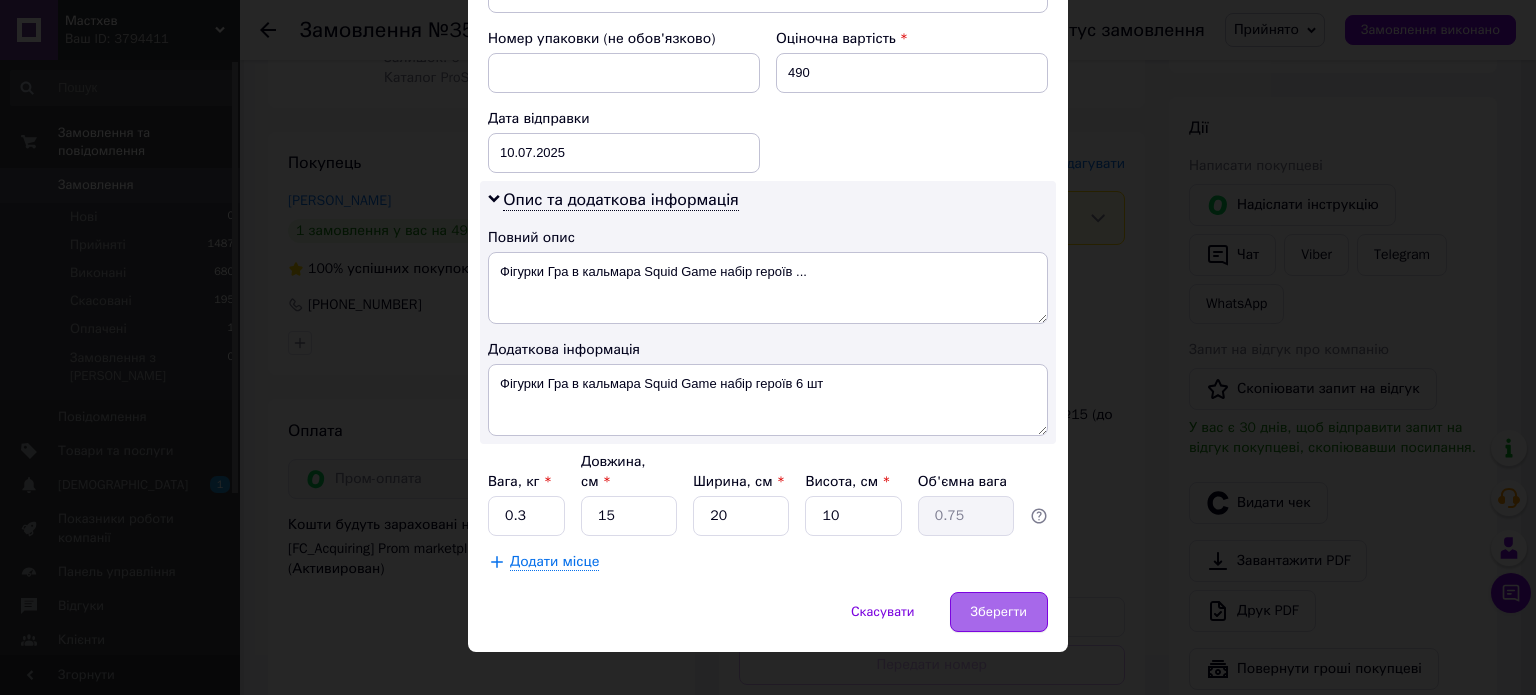 click on "Зберегти" at bounding box center [999, 612] 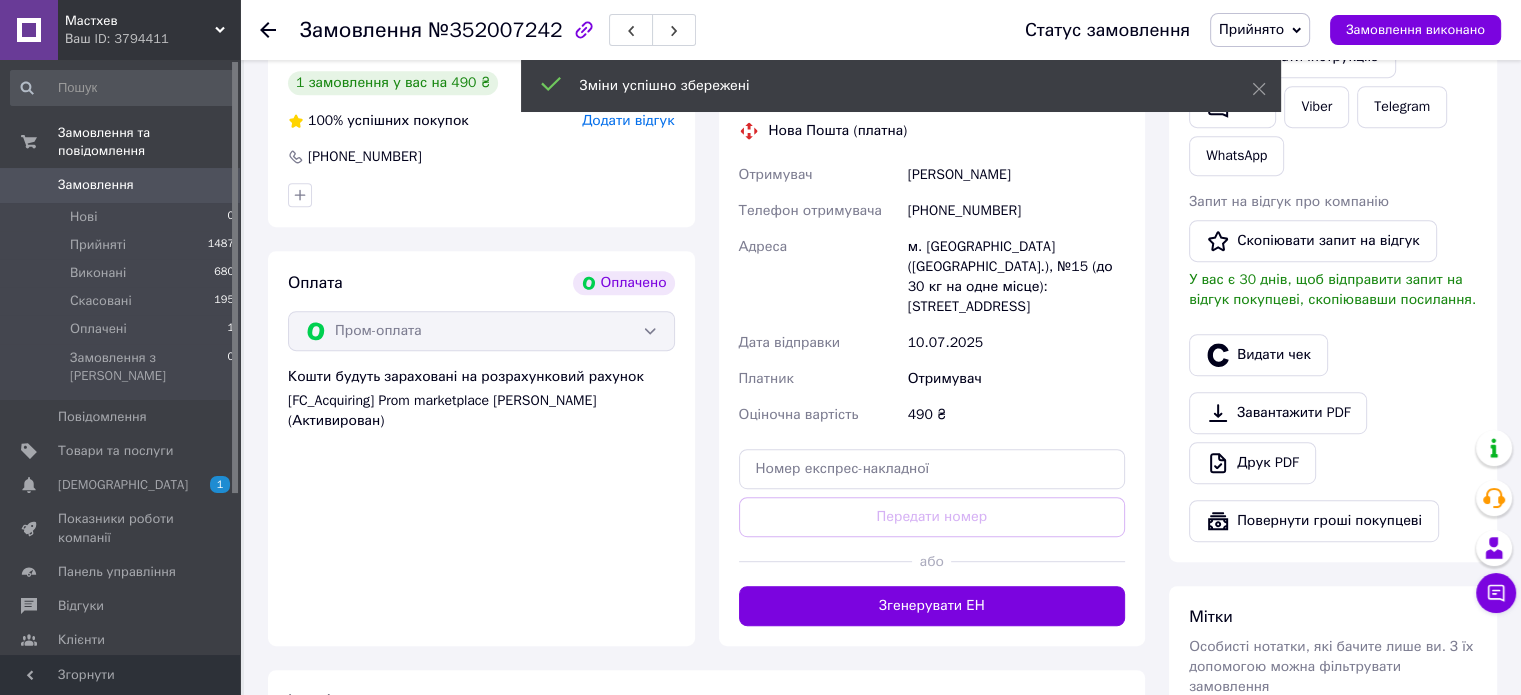 scroll, scrollTop: 1024, scrollLeft: 0, axis: vertical 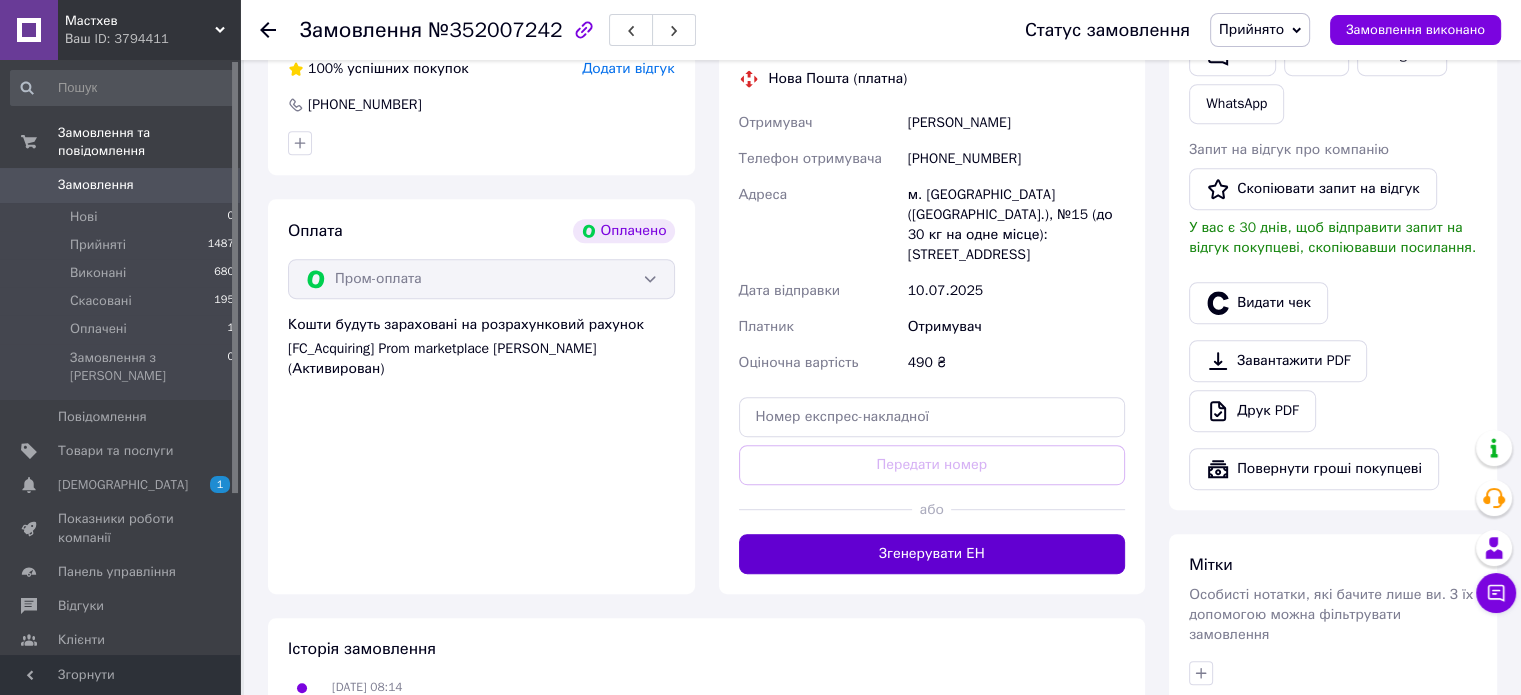 click on "Згенерувати ЕН" at bounding box center [932, 554] 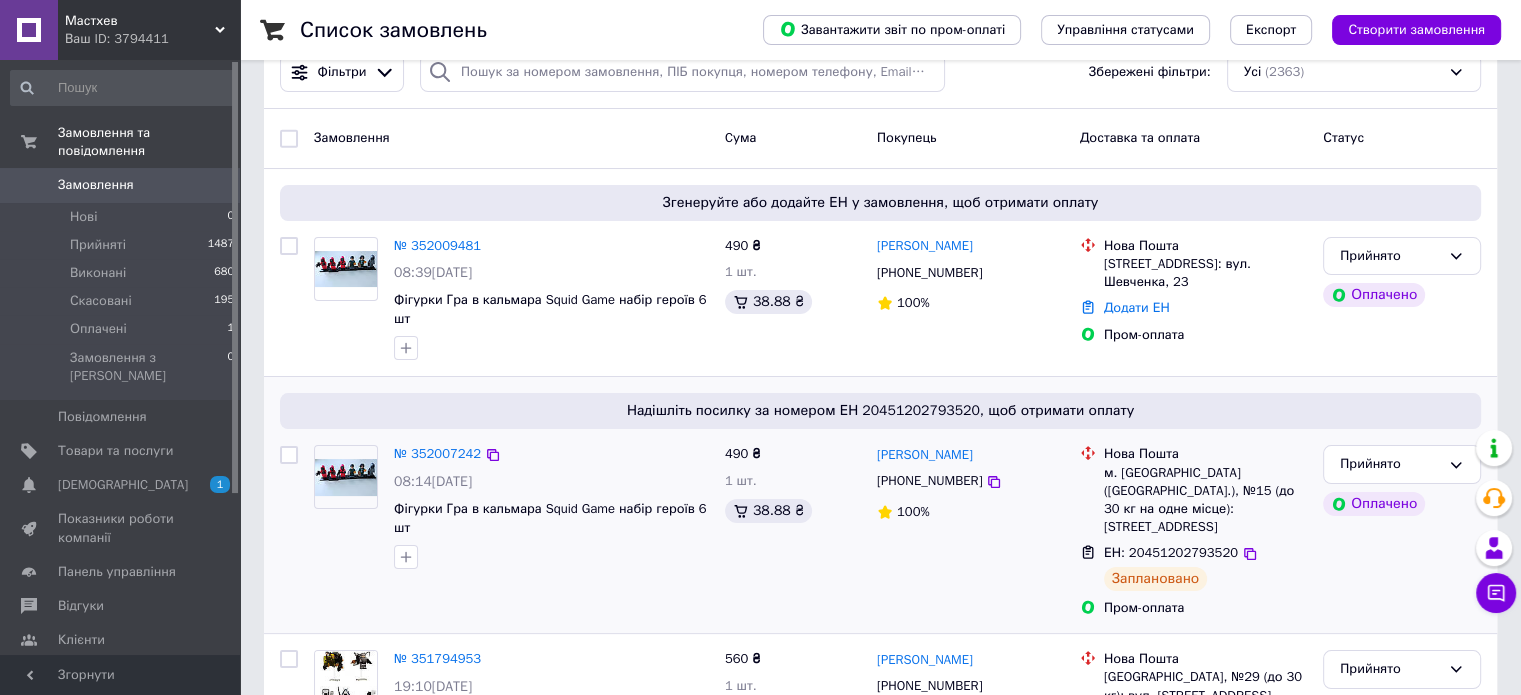 scroll, scrollTop: 300, scrollLeft: 0, axis: vertical 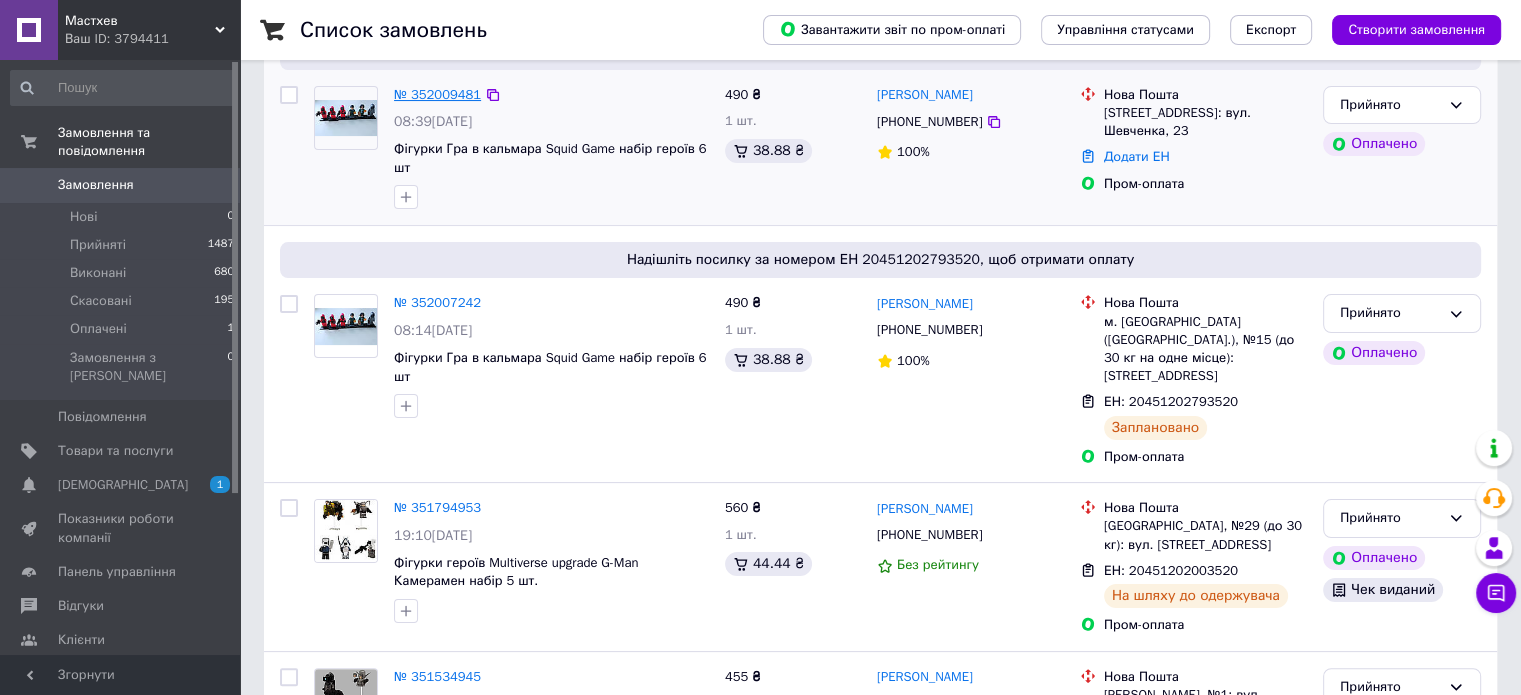 click on "№ 352009481" at bounding box center [437, 94] 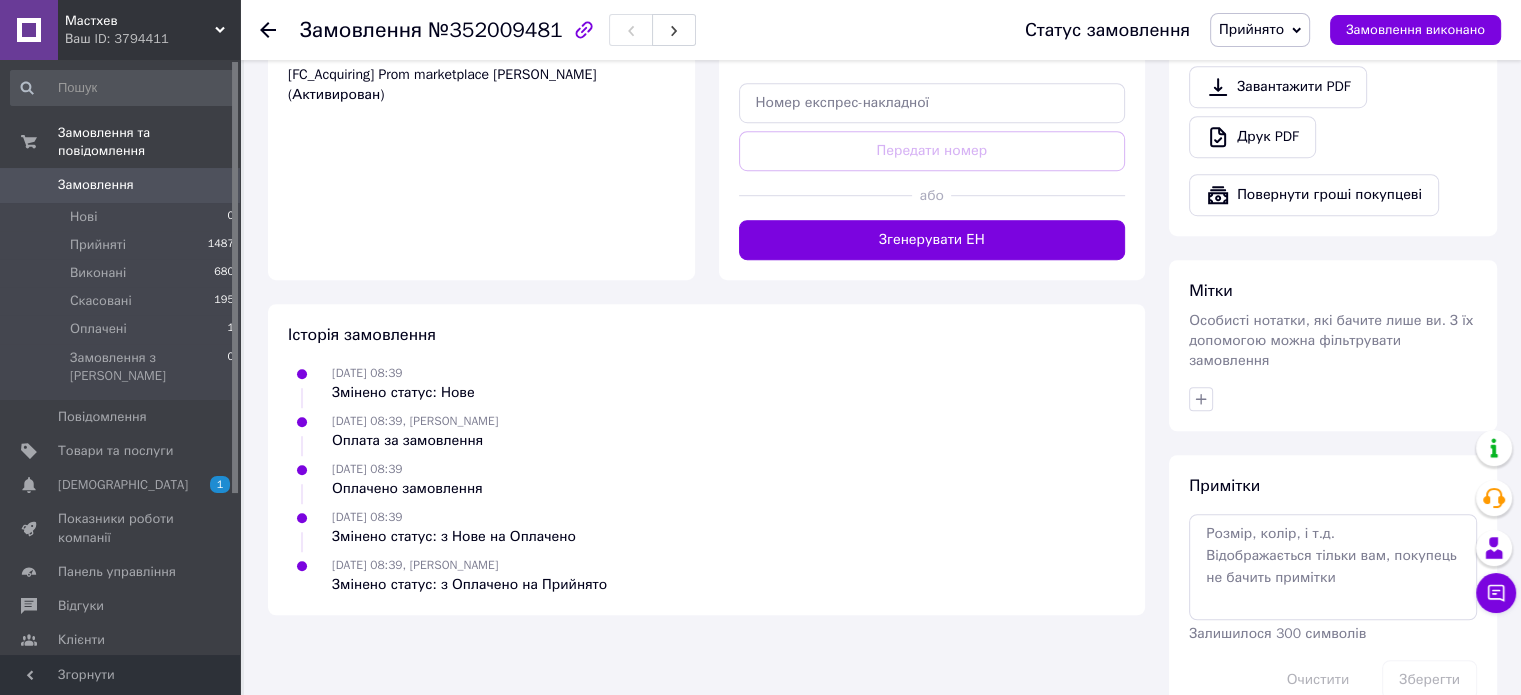 scroll, scrollTop: 1300, scrollLeft: 0, axis: vertical 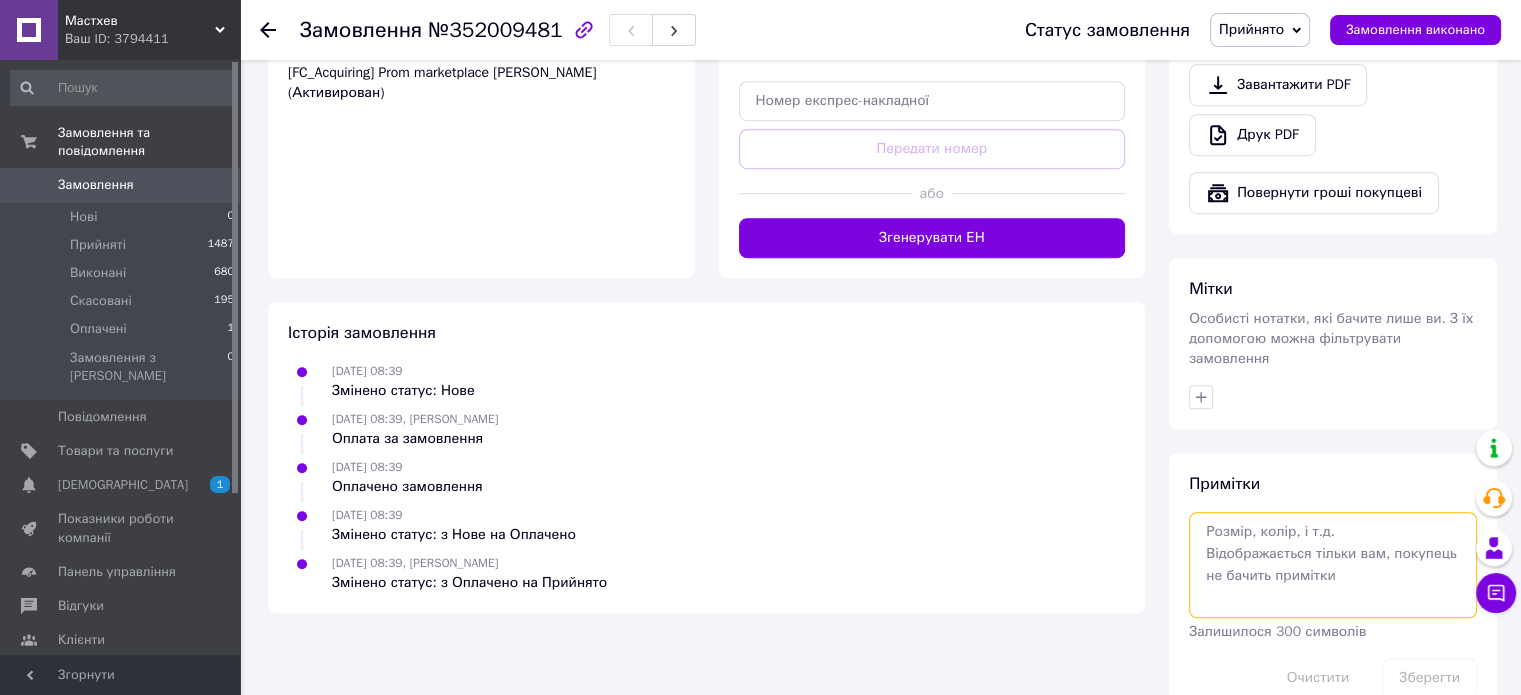 click at bounding box center [1333, 565] 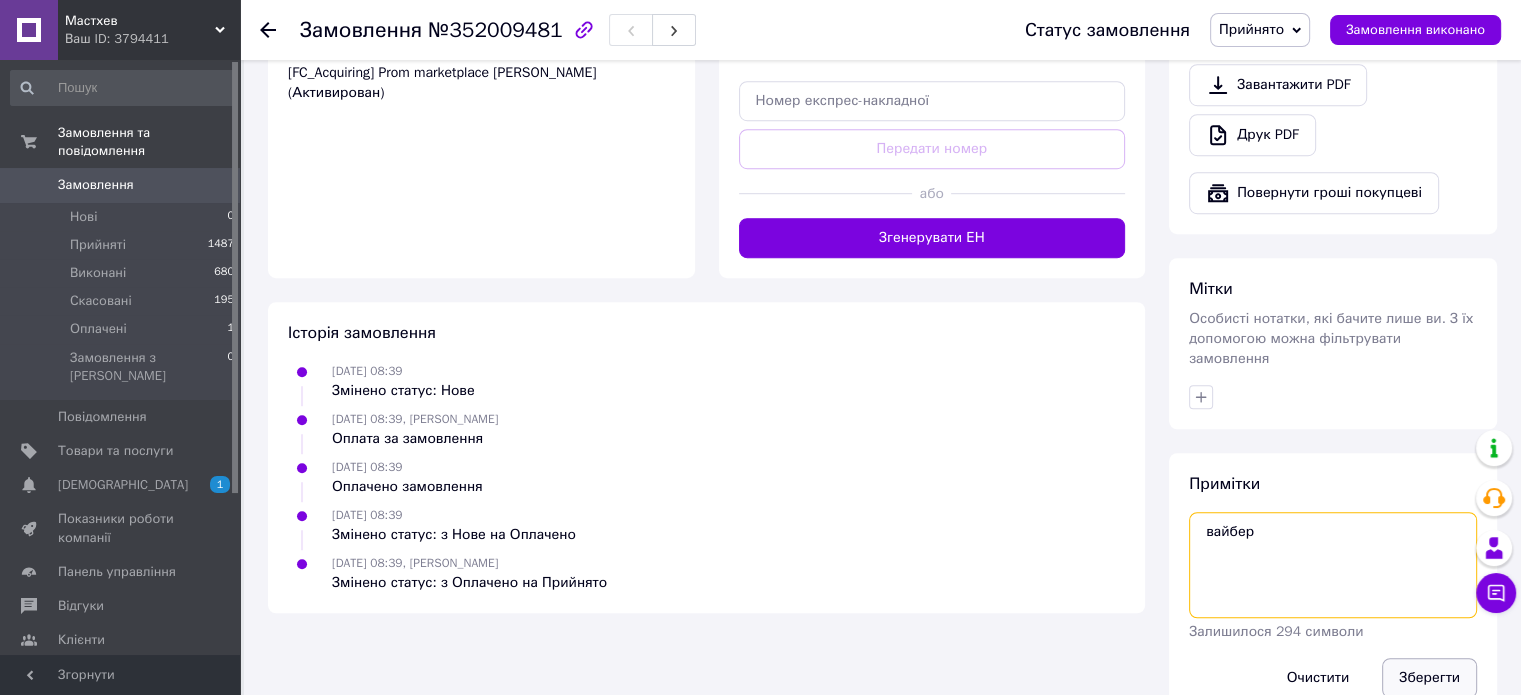 type on "вайбер" 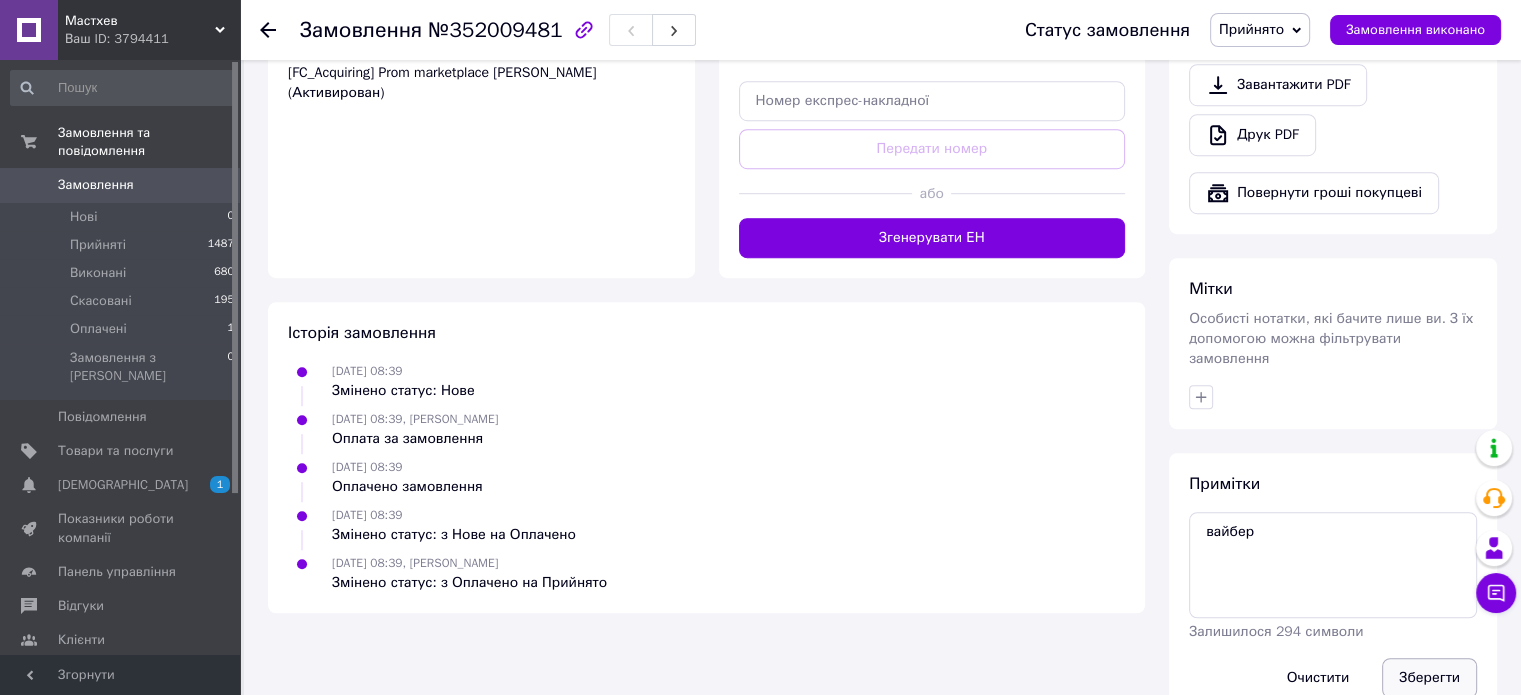 click on "Зберегти" at bounding box center (1429, 678) 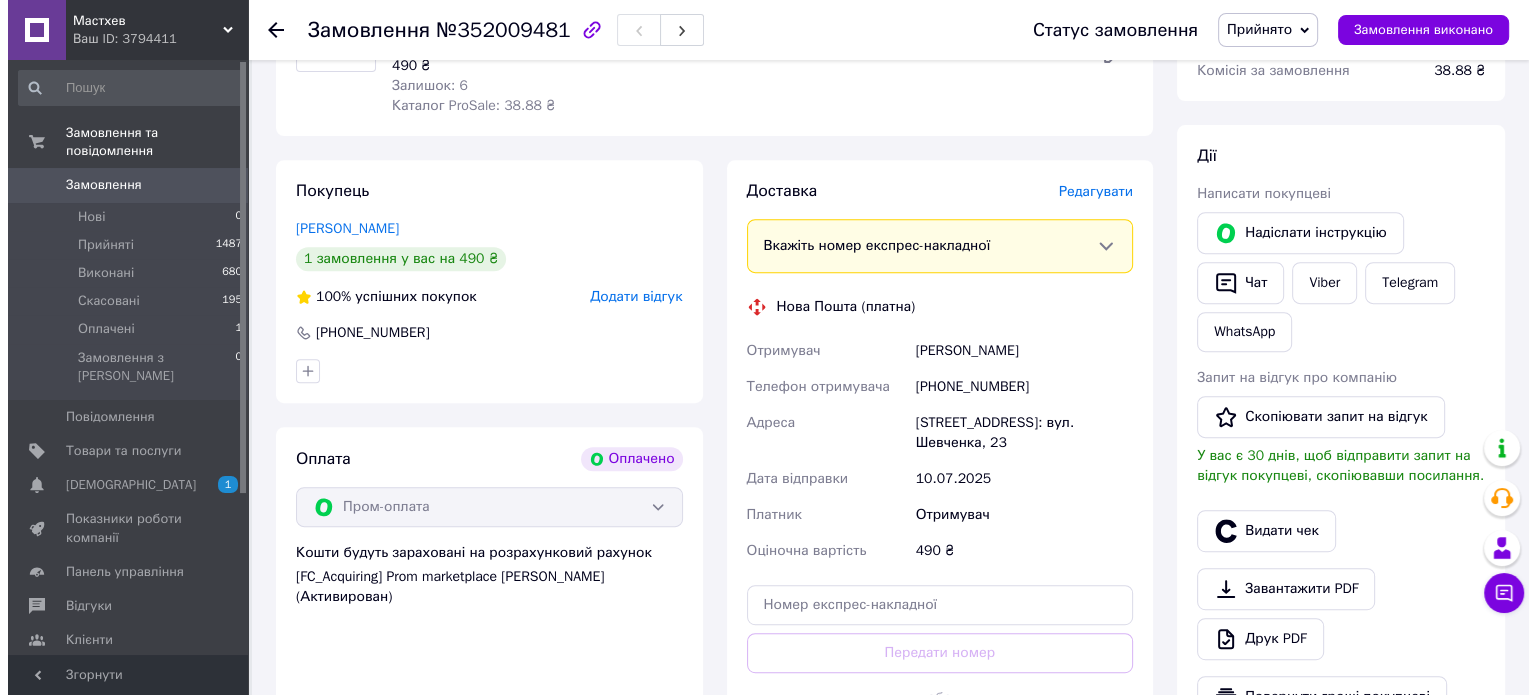 scroll, scrollTop: 724, scrollLeft: 0, axis: vertical 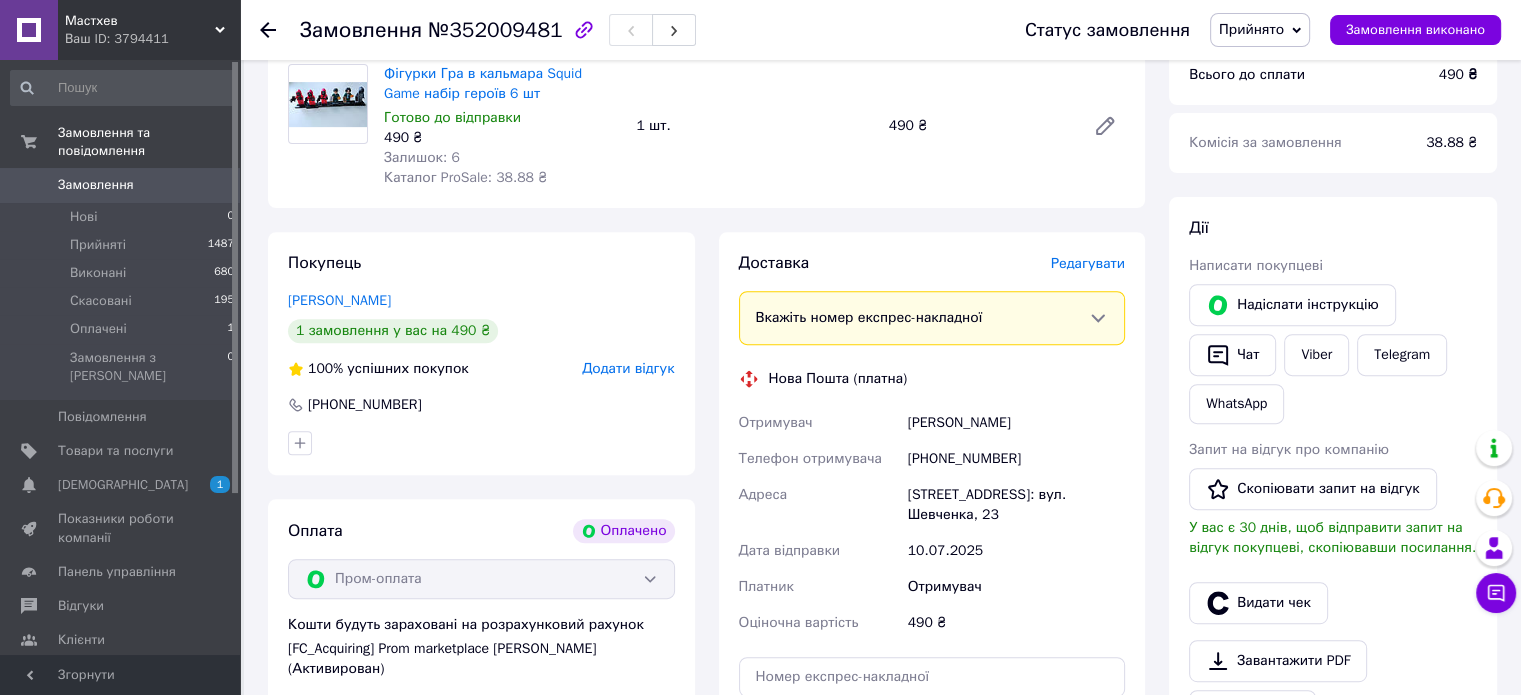 click on "Редагувати" at bounding box center [1088, 263] 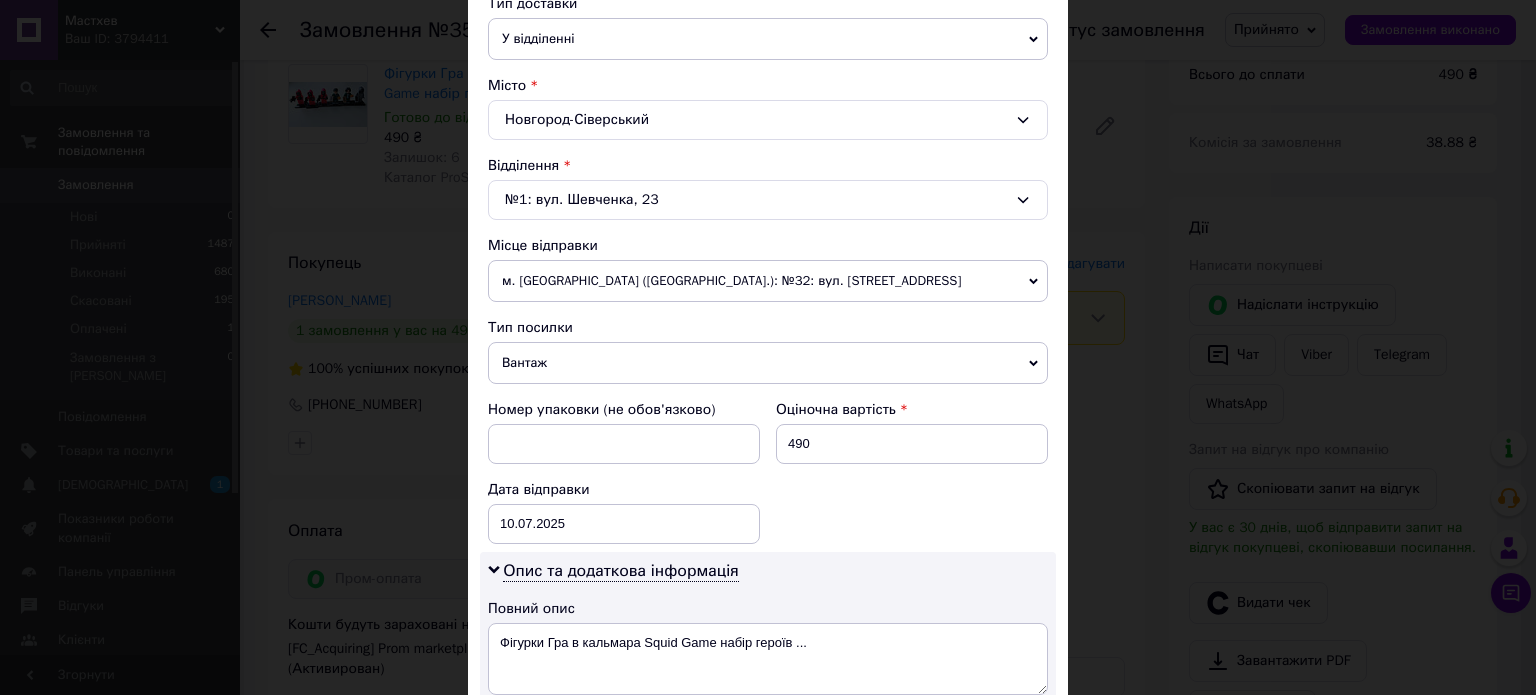 scroll, scrollTop: 500, scrollLeft: 0, axis: vertical 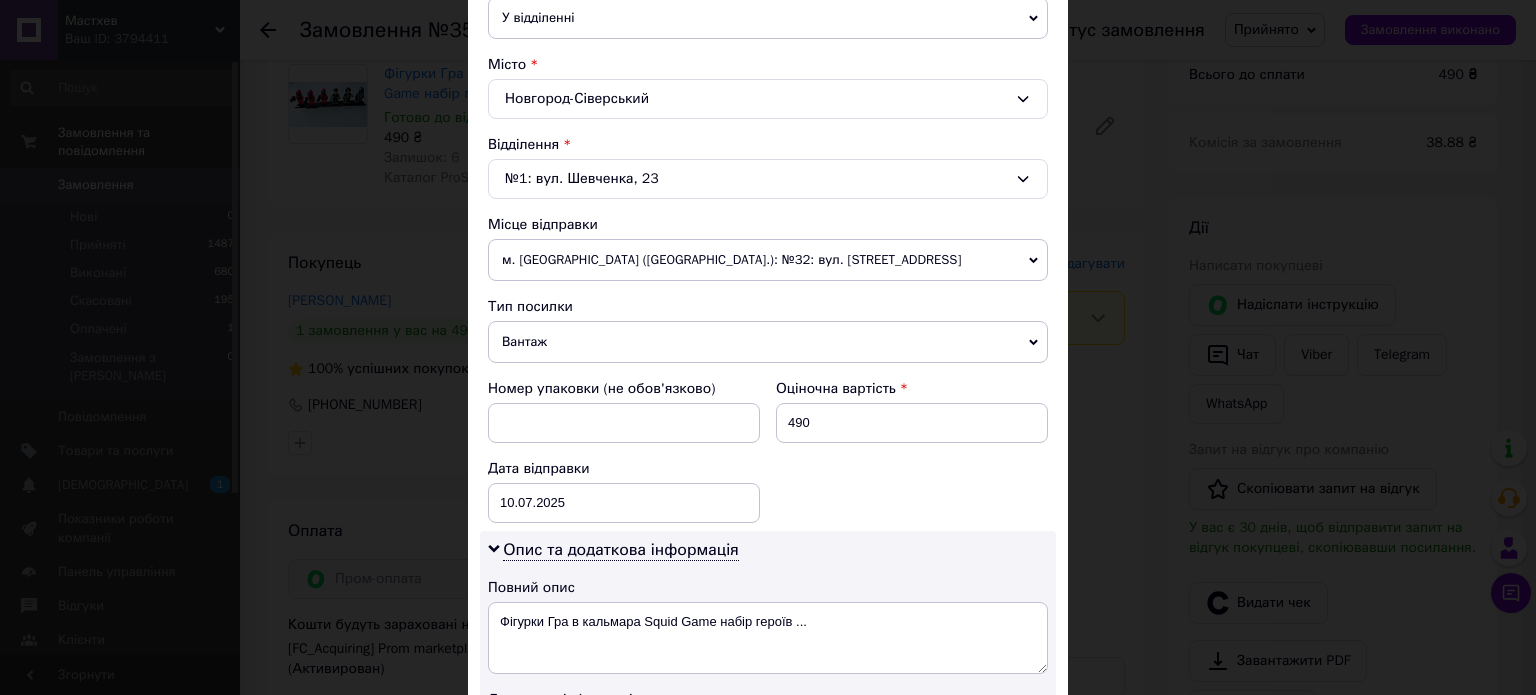 click on "м. Полтава (Полтавська обл.): №32: вул. Героїв ОУН, 21" at bounding box center [768, 260] 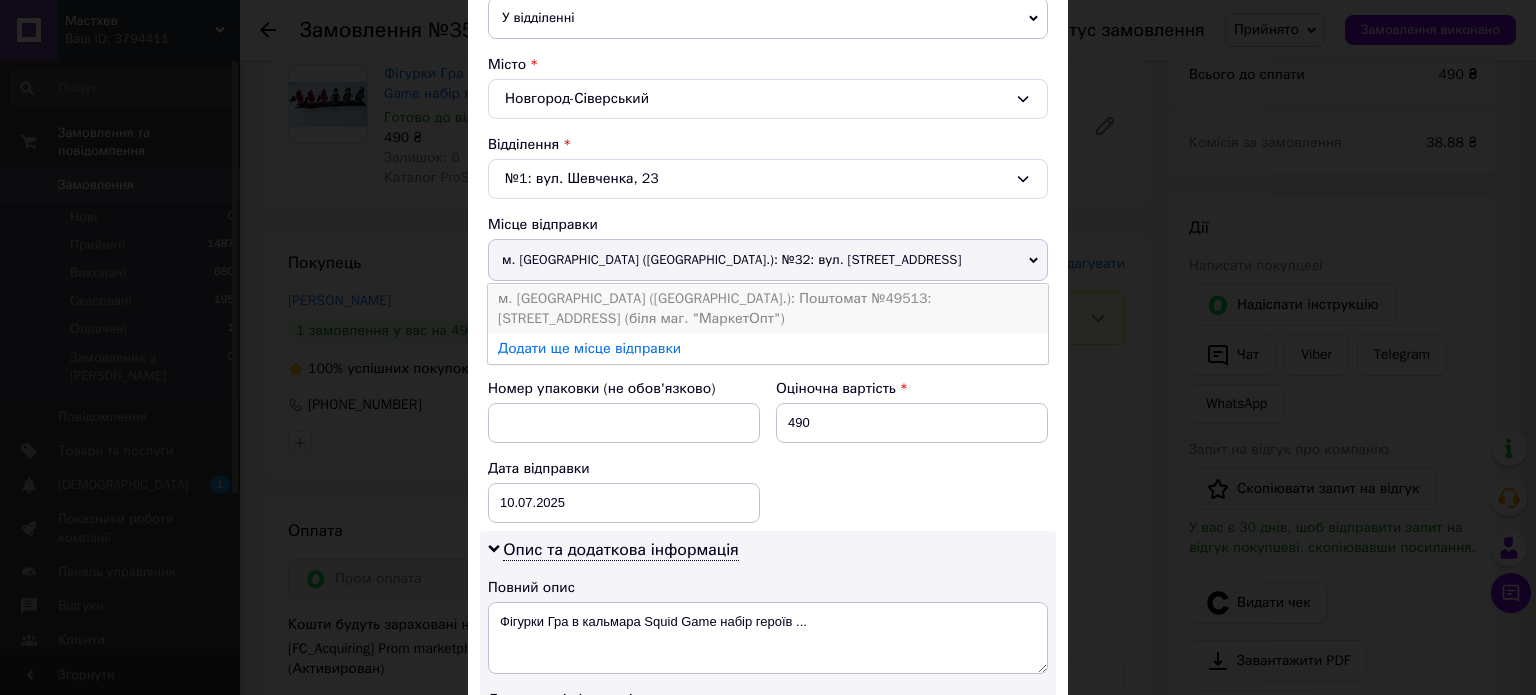 click on "м. Полтава (Полтавська обл.): Поштомат №49513: бульвар Української Авіації, 18 (біля маг. "МаркетОпт")" at bounding box center (768, 309) 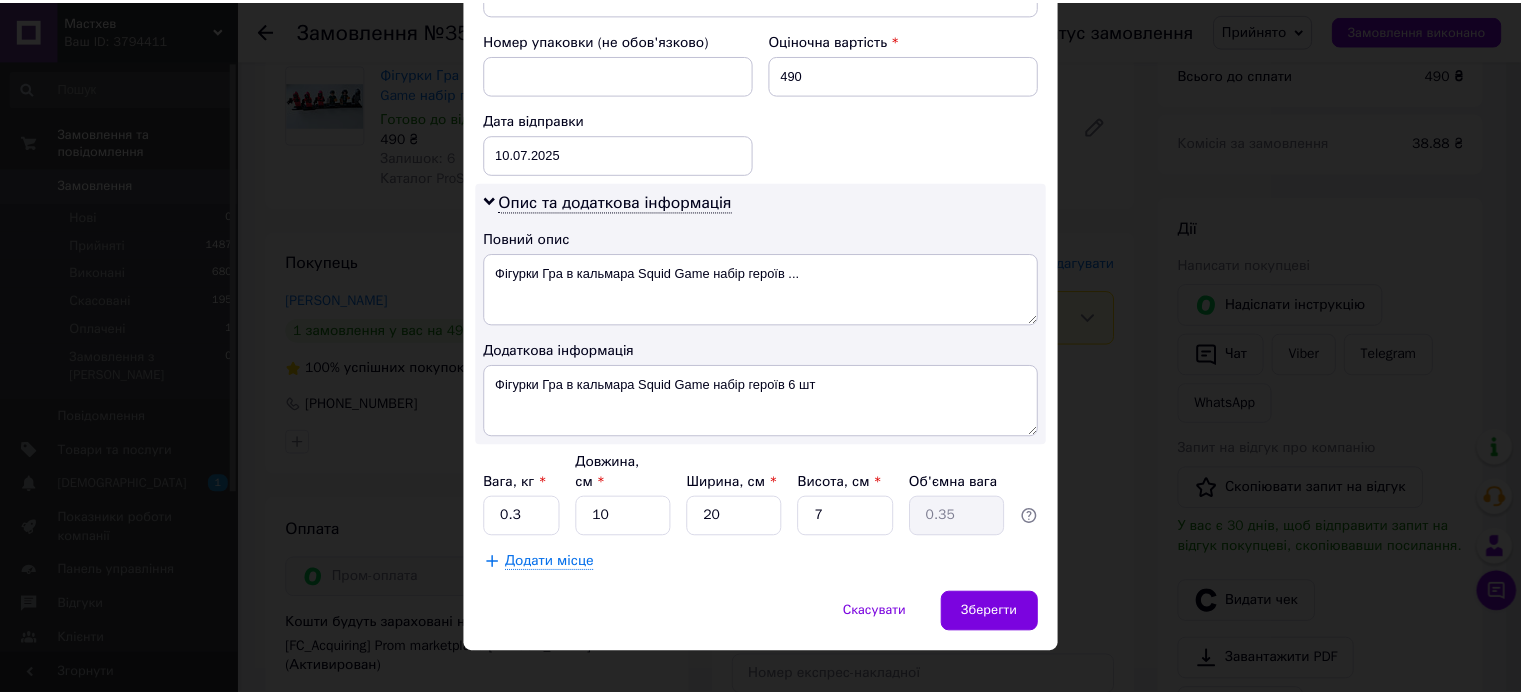 scroll, scrollTop: 870, scrollLeft: 0, axis: vertical 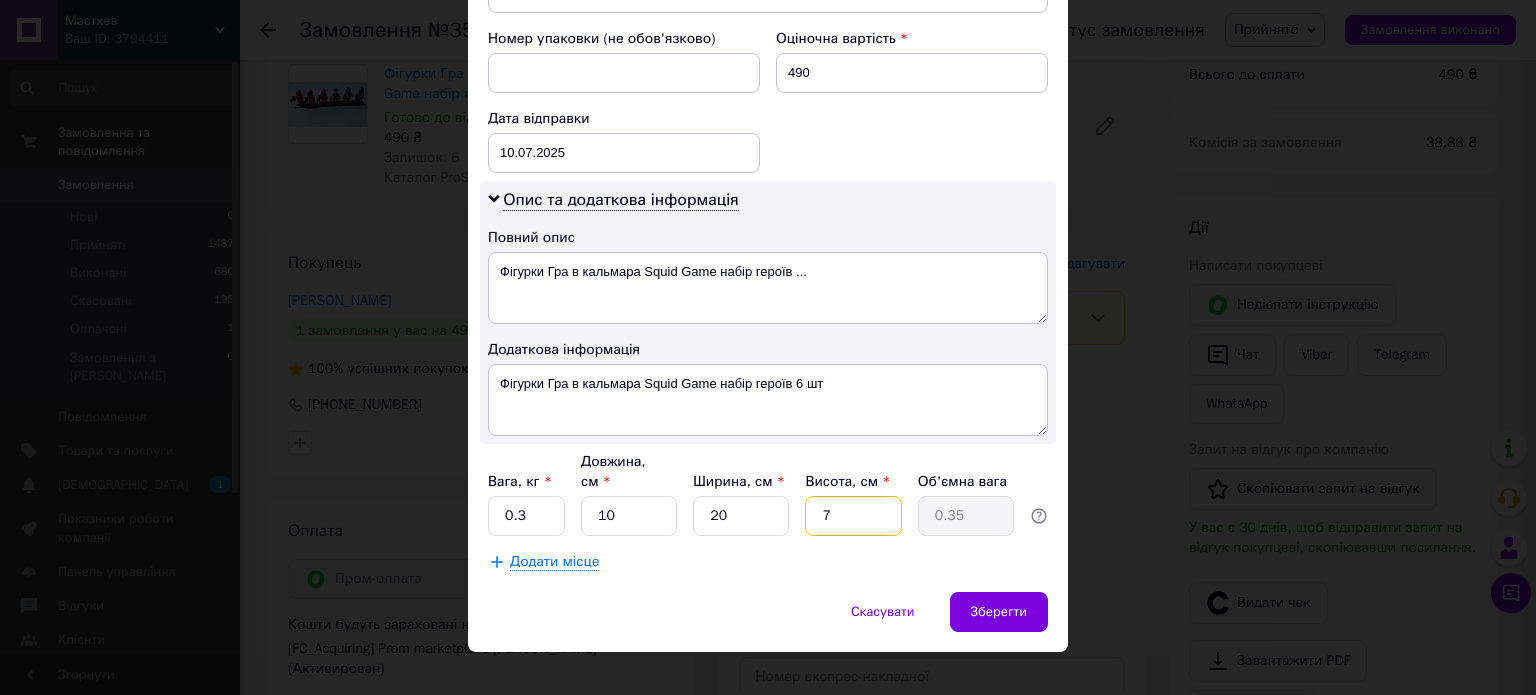 drag, startPoint x: 838, startPoint y: 499, endPoint x: 822, endPoint y: 499, distance: 16 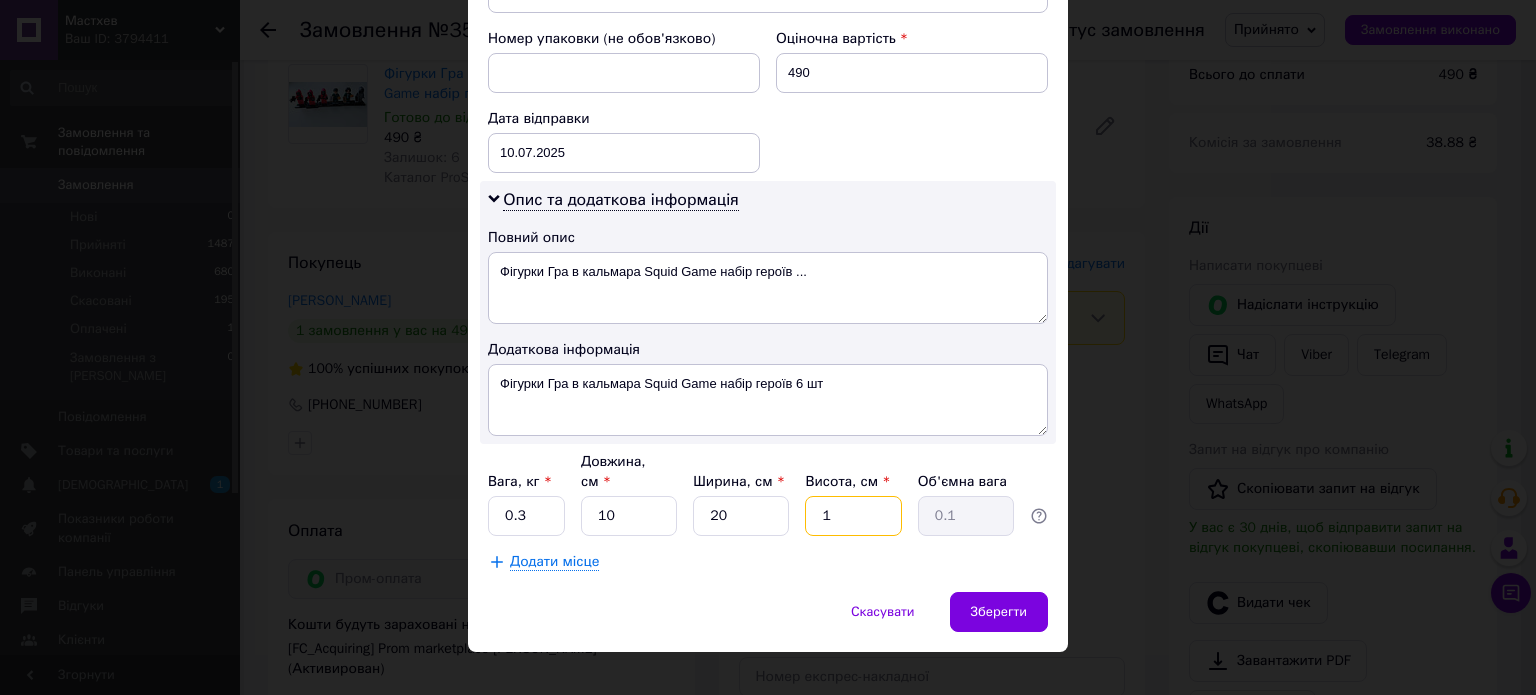 type on "10" 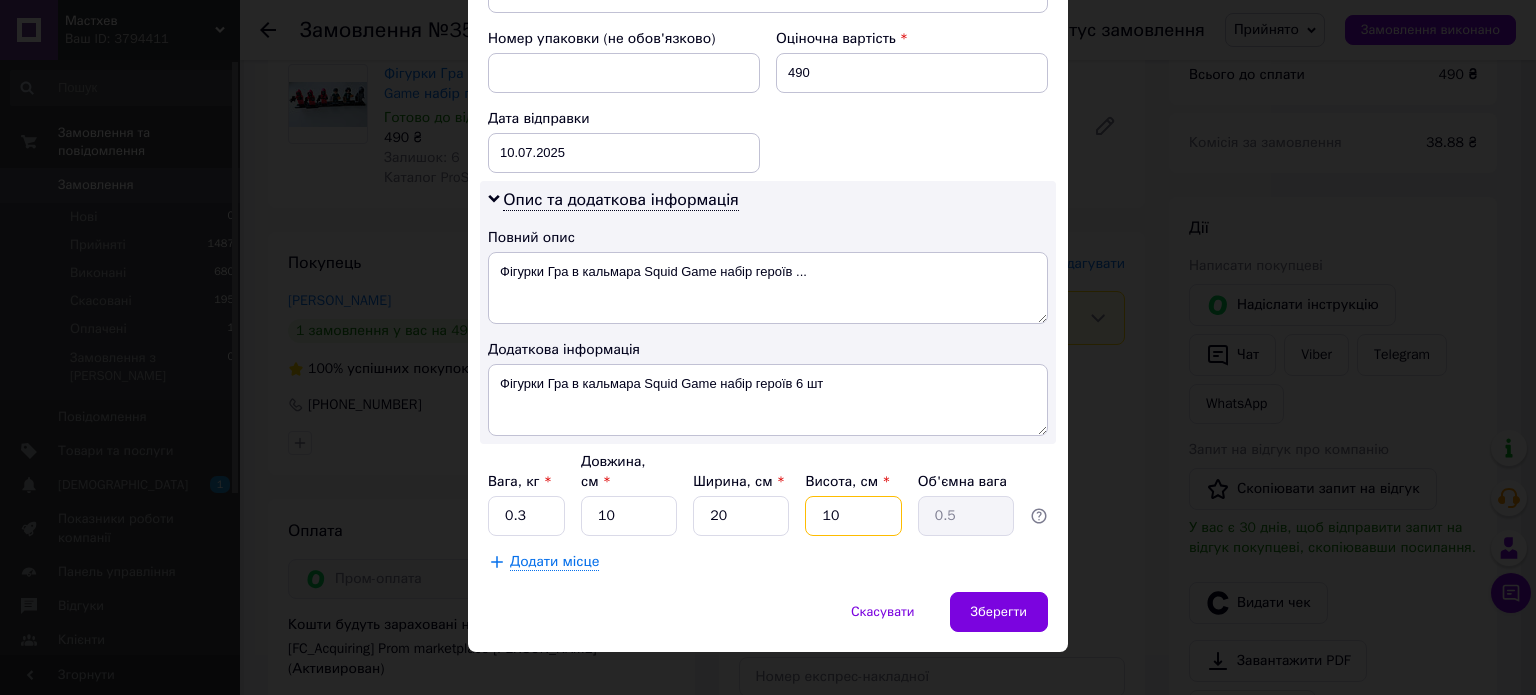 type on "10" 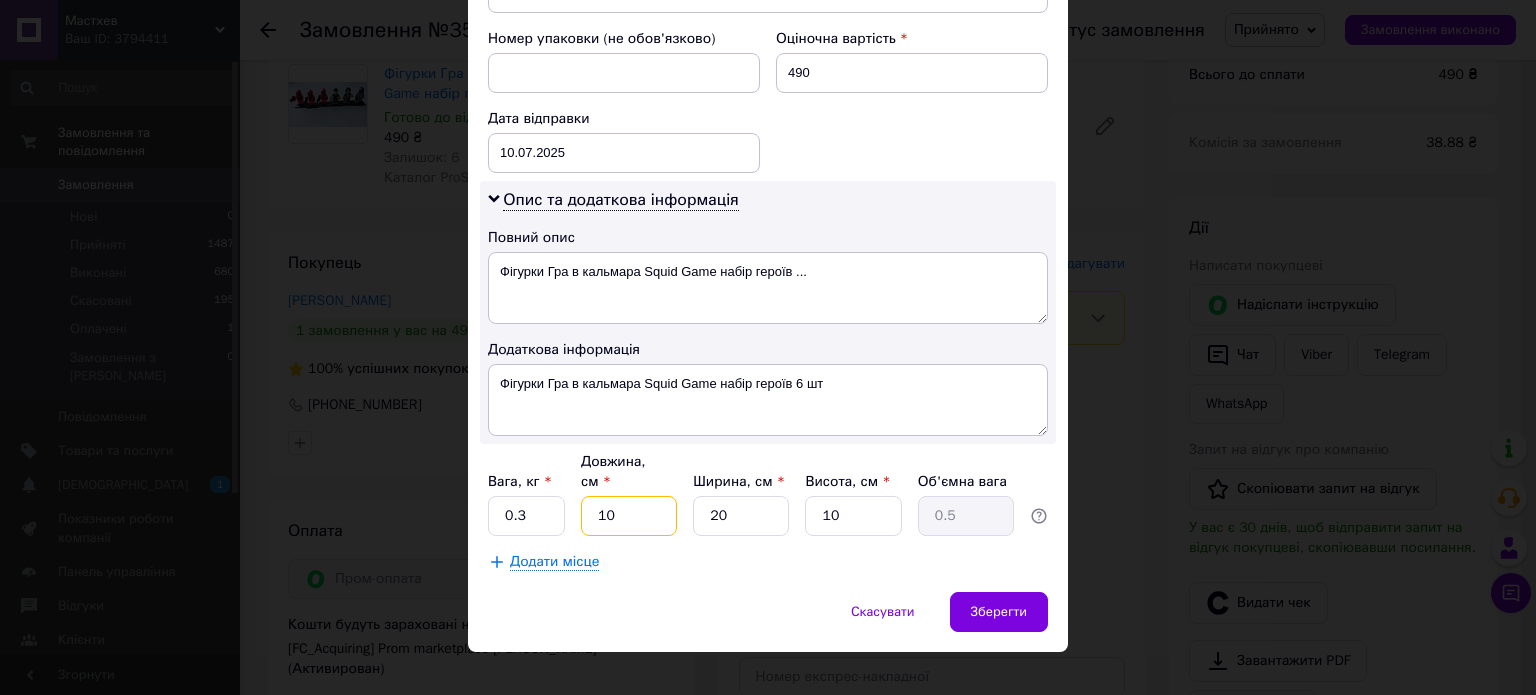 drag, startPoint x: 617, startPoint y: 496, endPoint x: 605, endPoint y: 499, distance: 12.369317 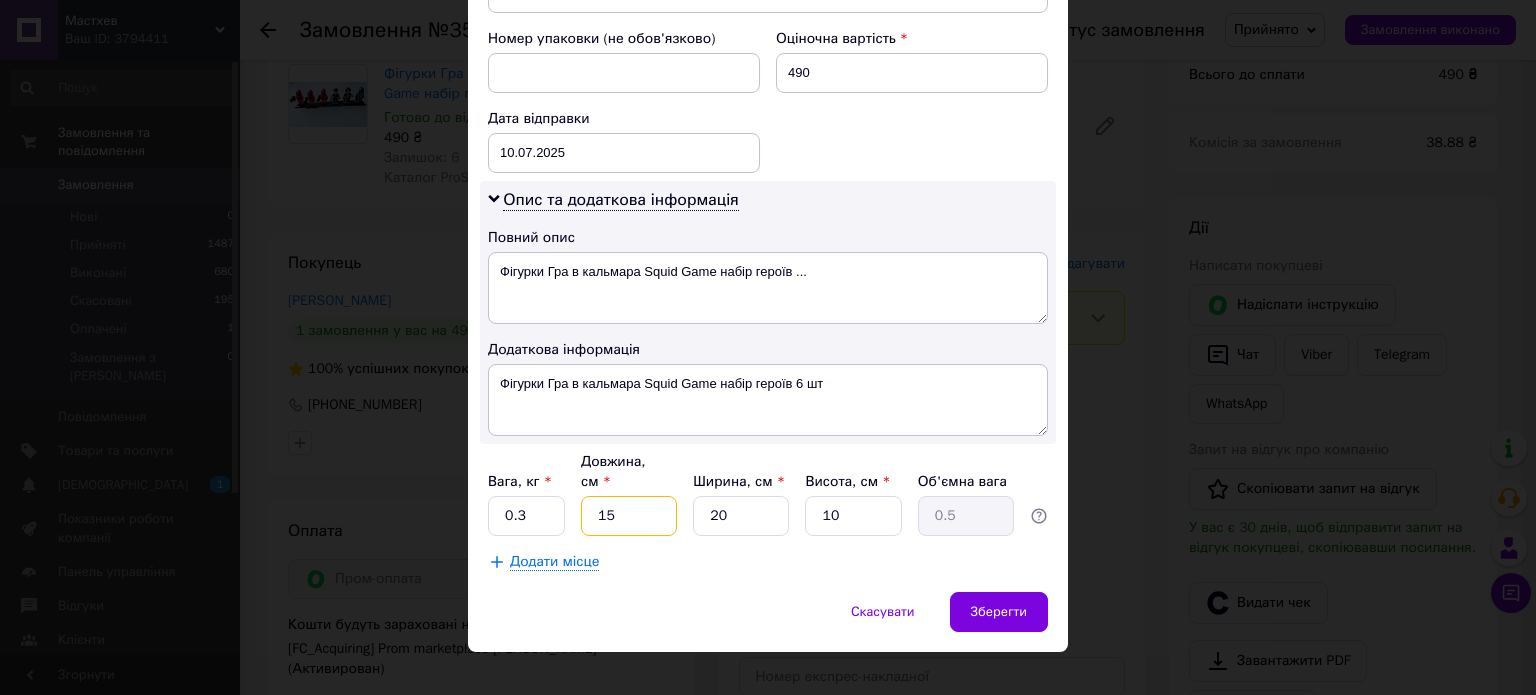 type on "0.75" 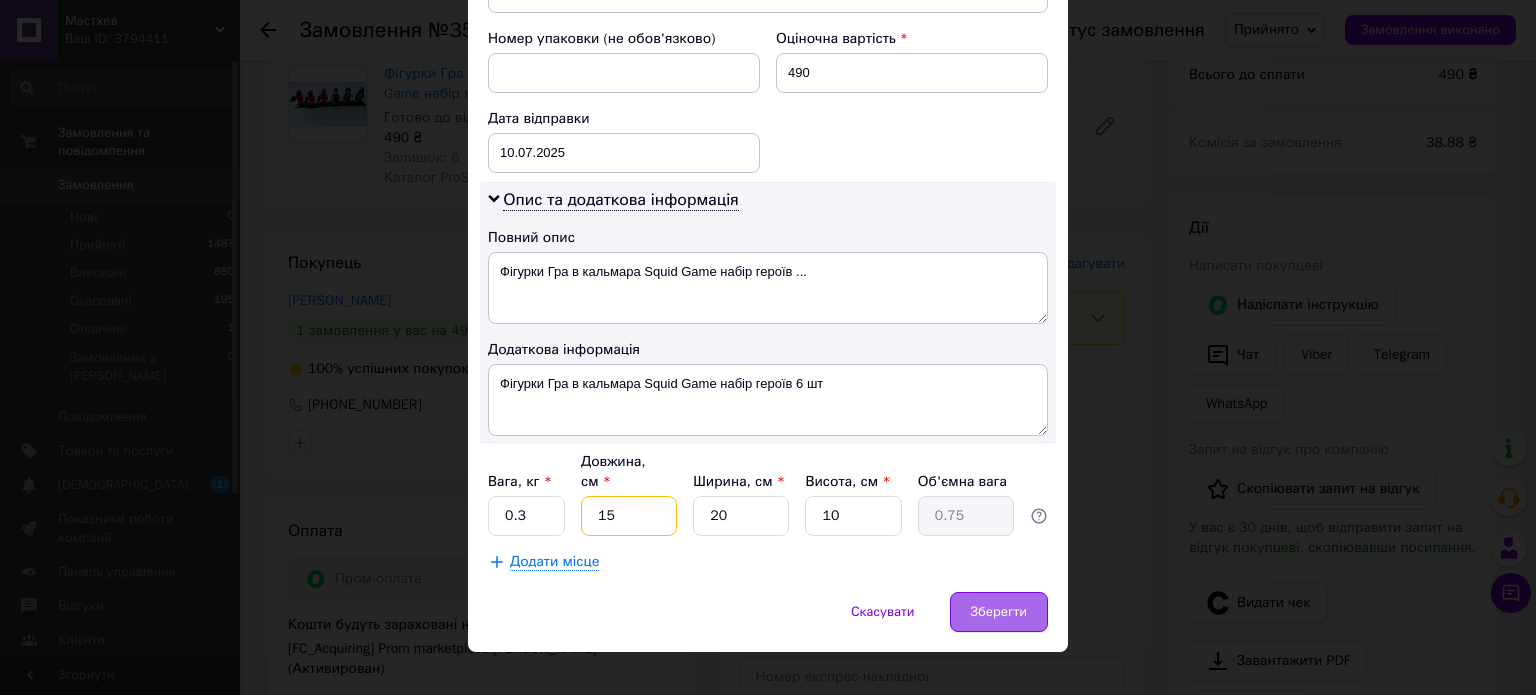 type on "15" 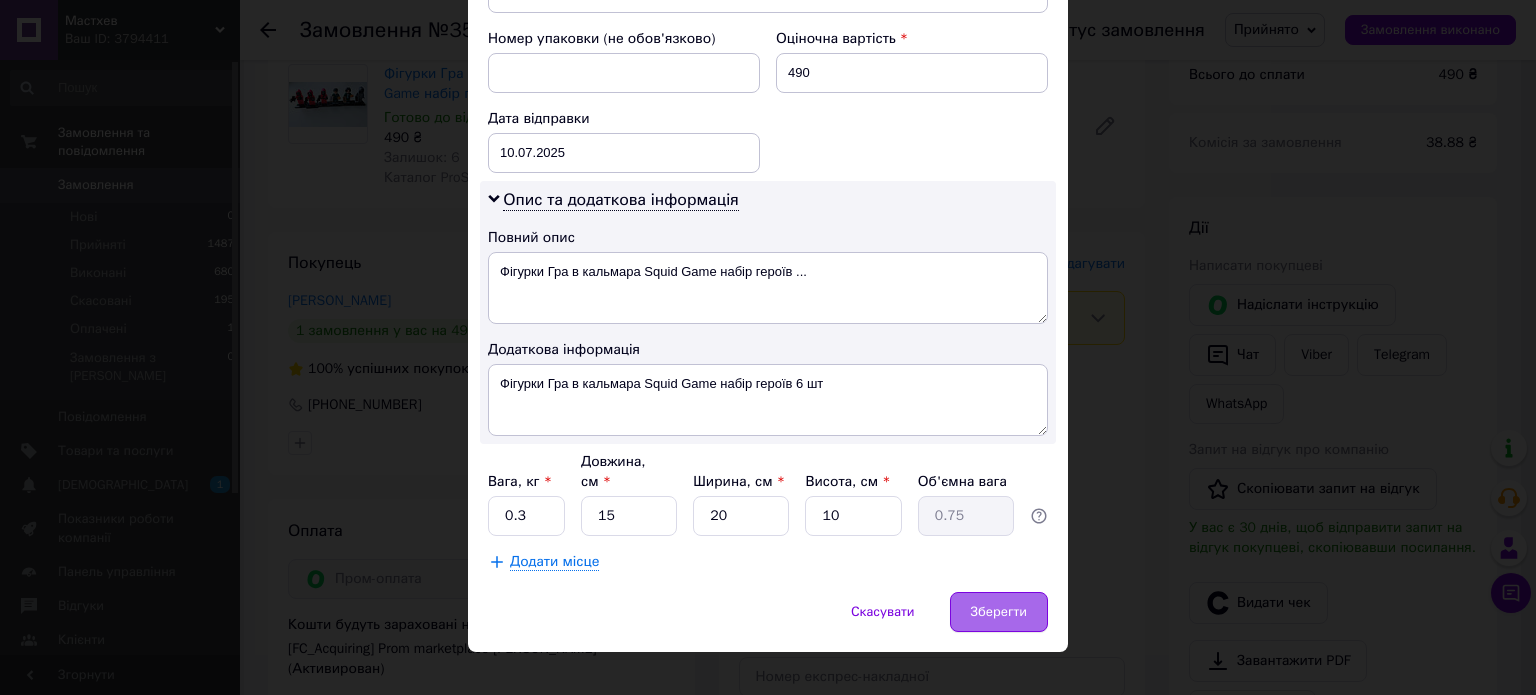 click on "Зберегти" at bounding box center [999, 612] 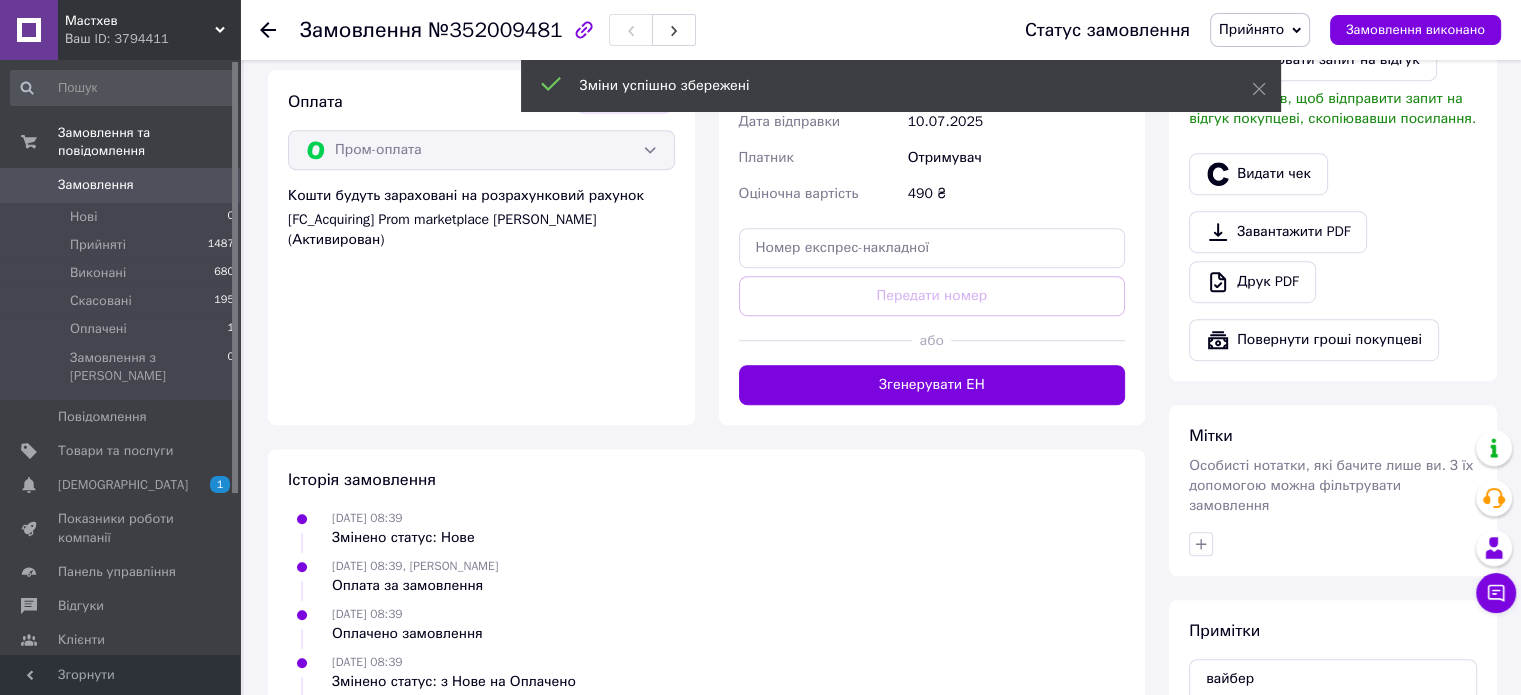 scroll, scrollTop: 1224, scrollLeft: 0, axis: vertical 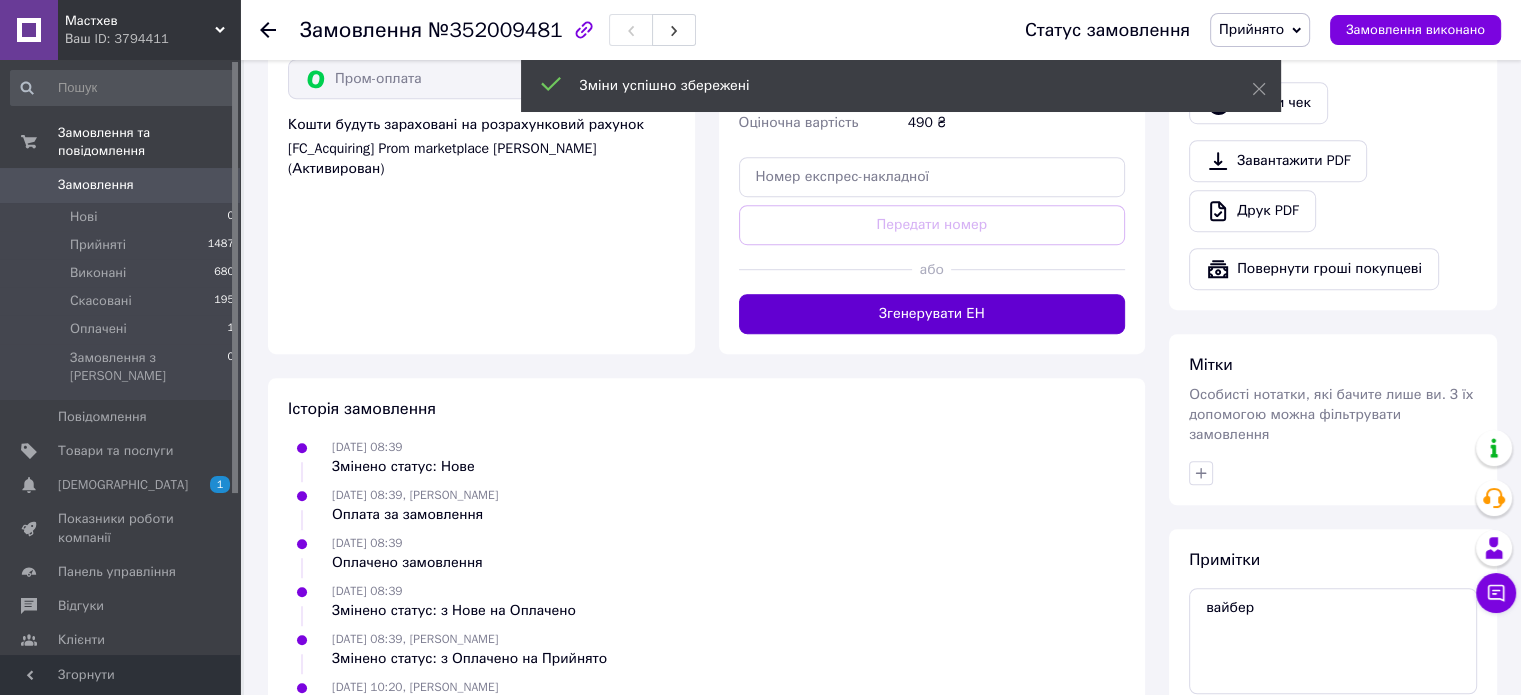 click on "Згенерувати ЕН" at bounding box center [932, 314] 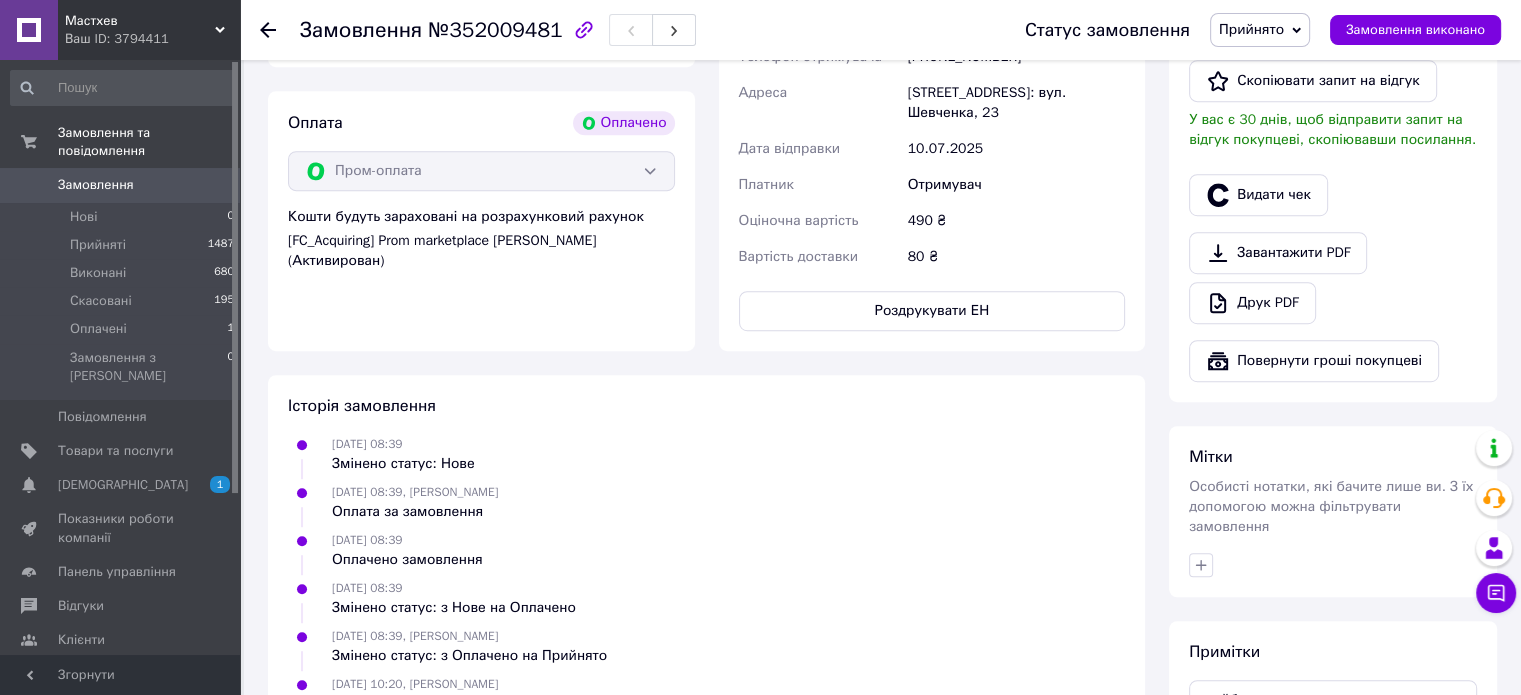 scroll, scrollTop: 824, scrollLeft: 0, axis: vertical 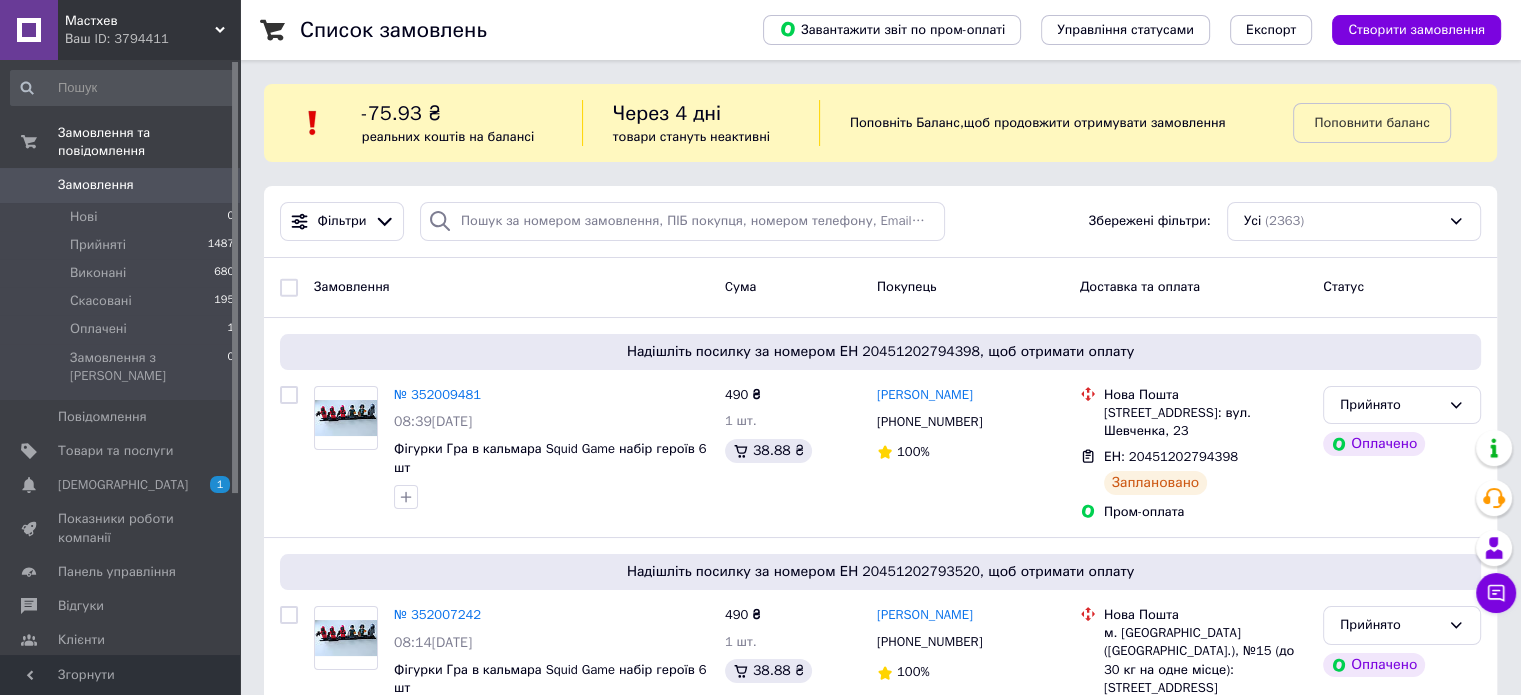 click on "Статус" at bounding box center (1402, 287) 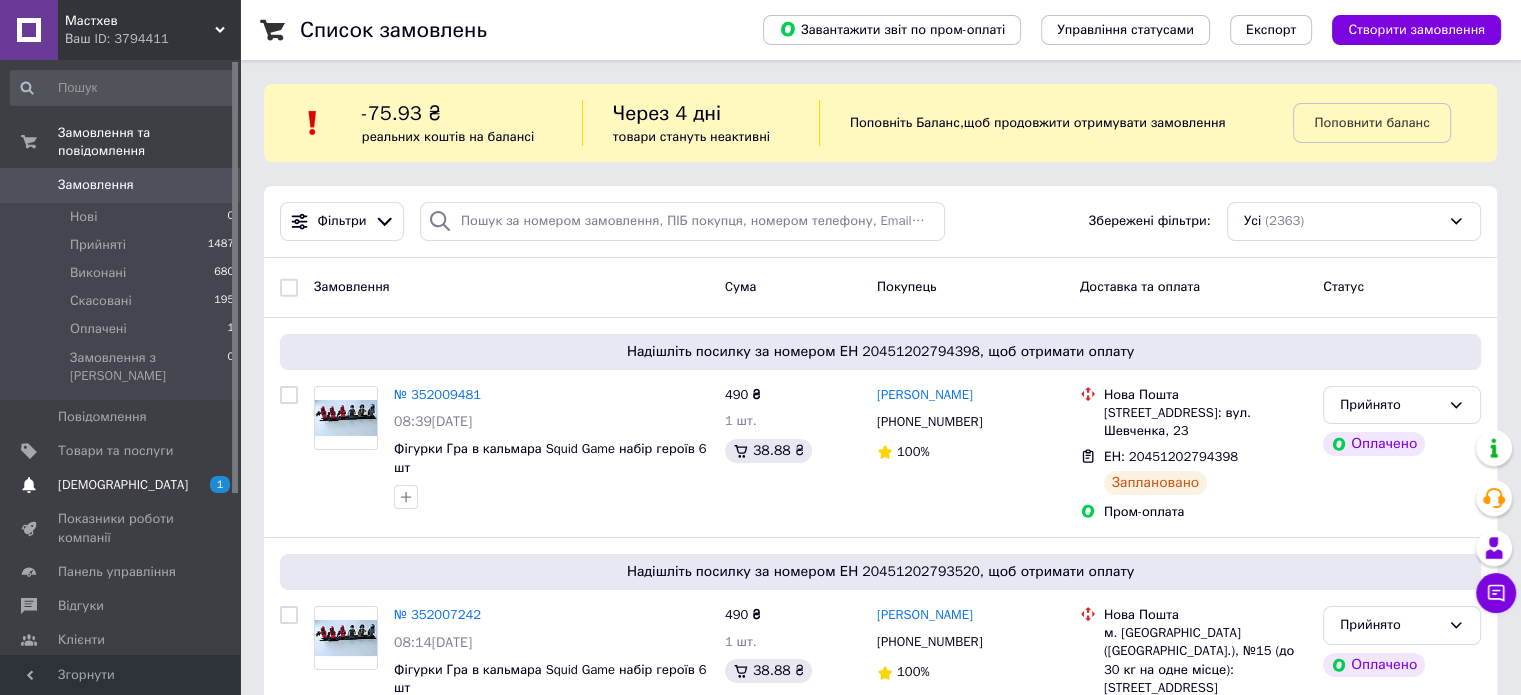 click on "Сповіщення 1 0" at bounding box center (123, 485) 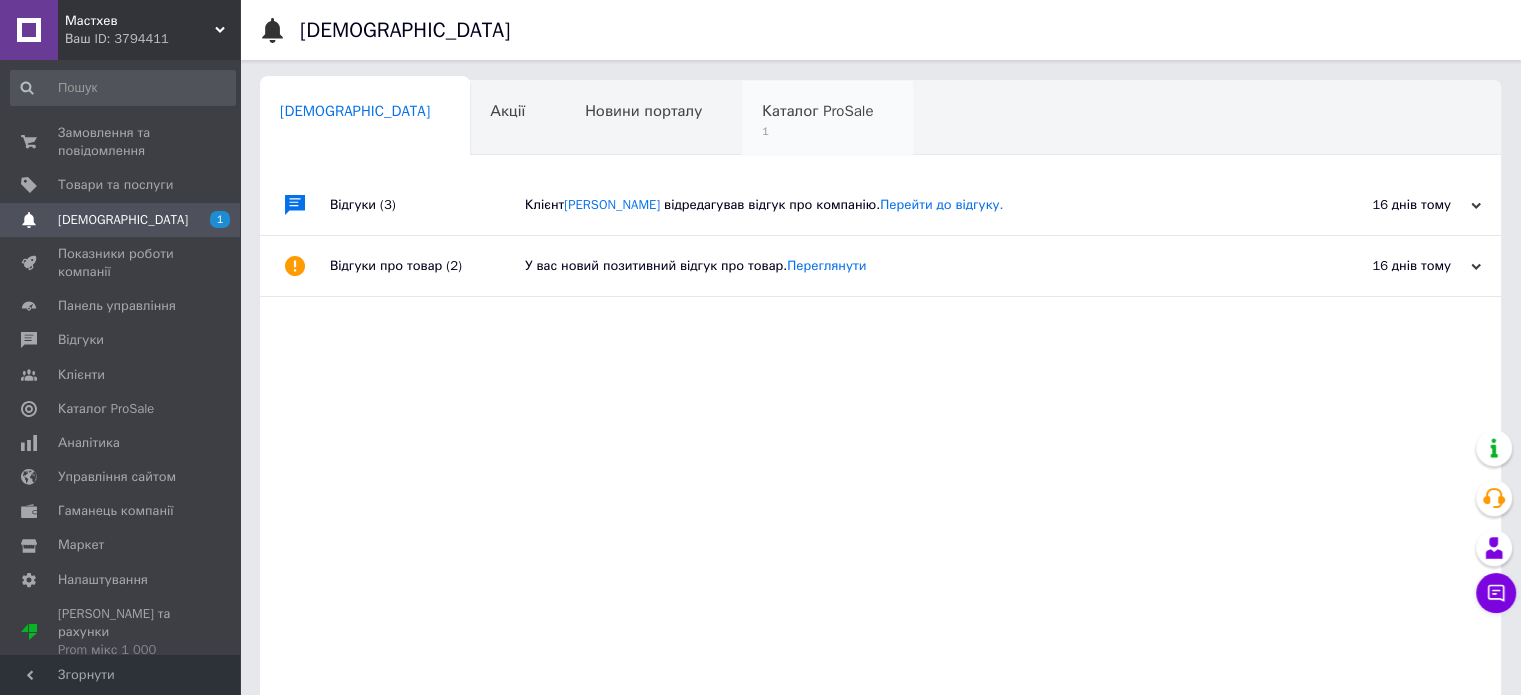 click on "Каталог ProSale 1" at bounding box center [827, 119] 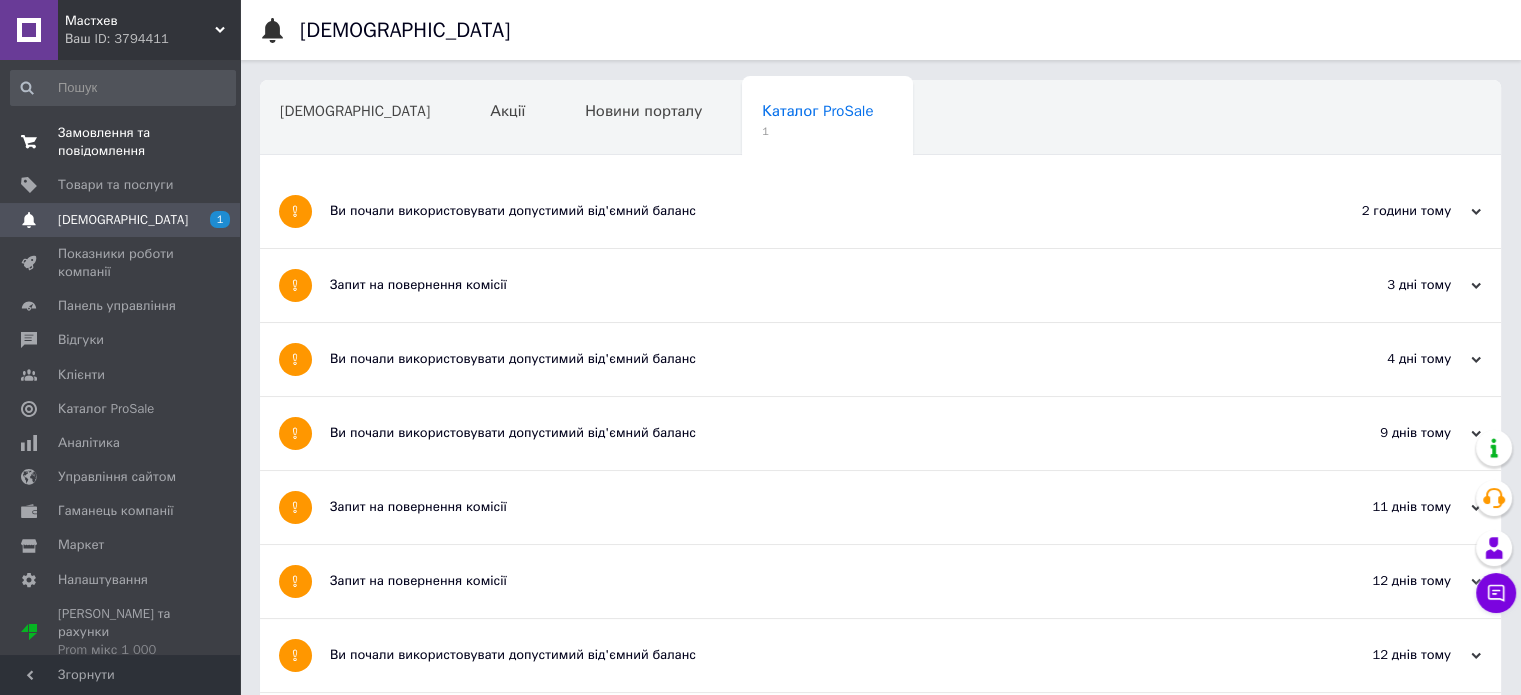 click on "Замовлення та повідомлення" at bounding box center (121, 142) 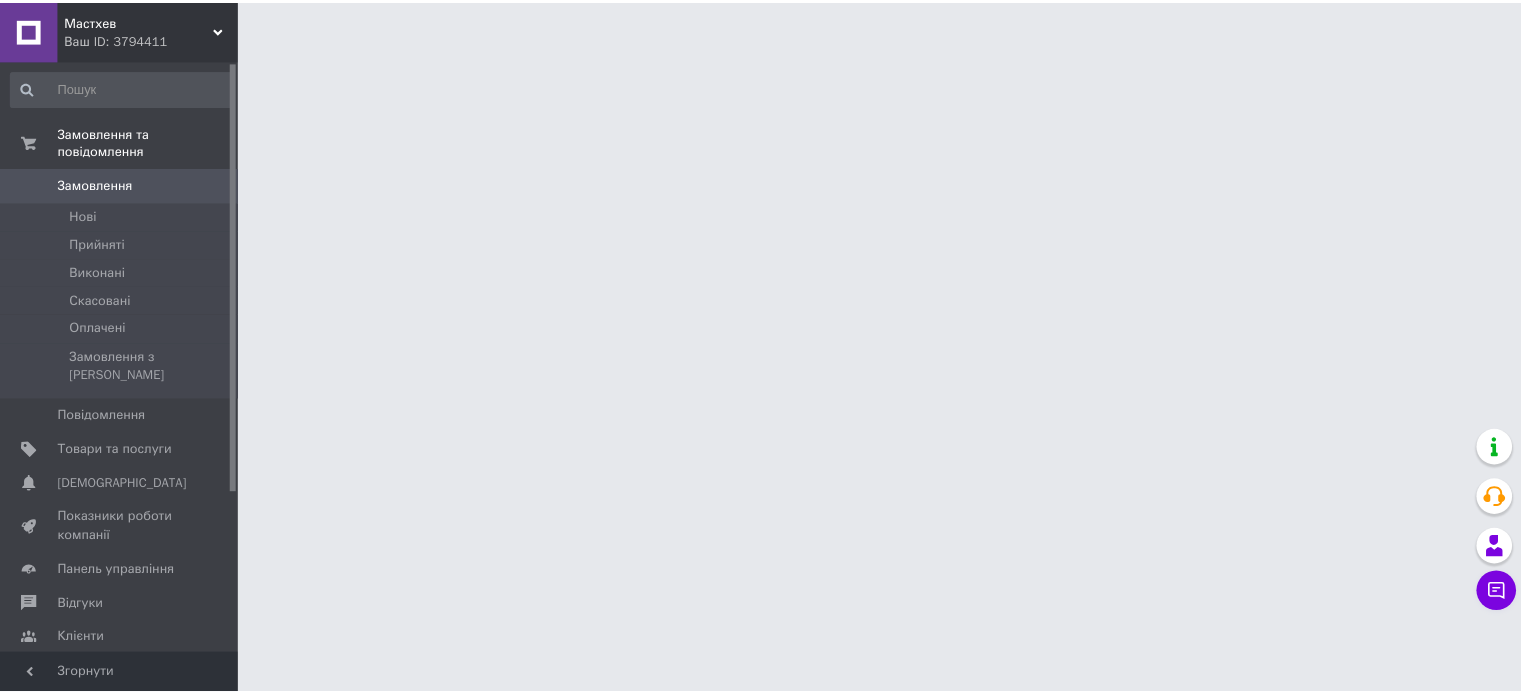 scroll, scrollTop: 0, scrollLeft: 0, axis: both 